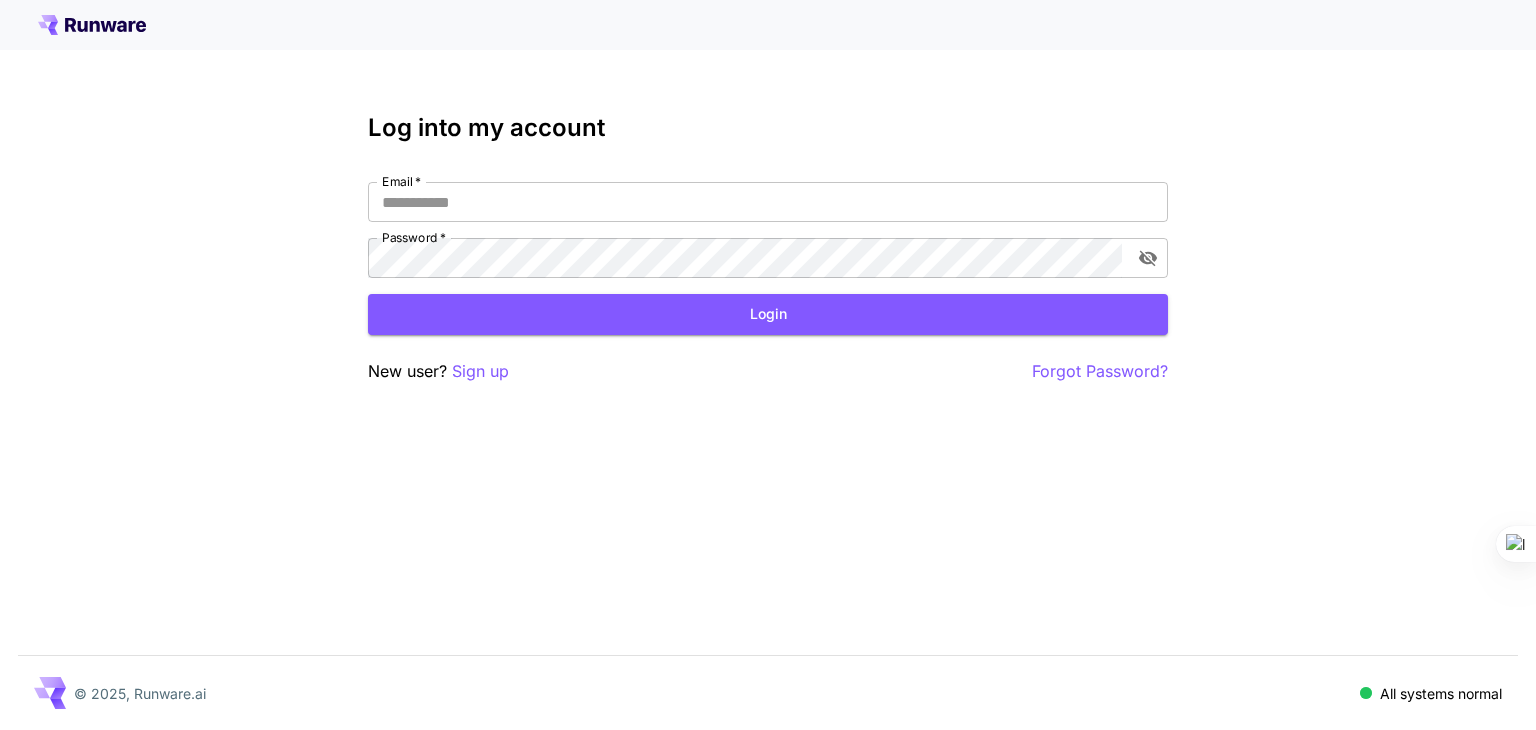scroll, scrollTop: 0, scrollLeft: 0, axis: both 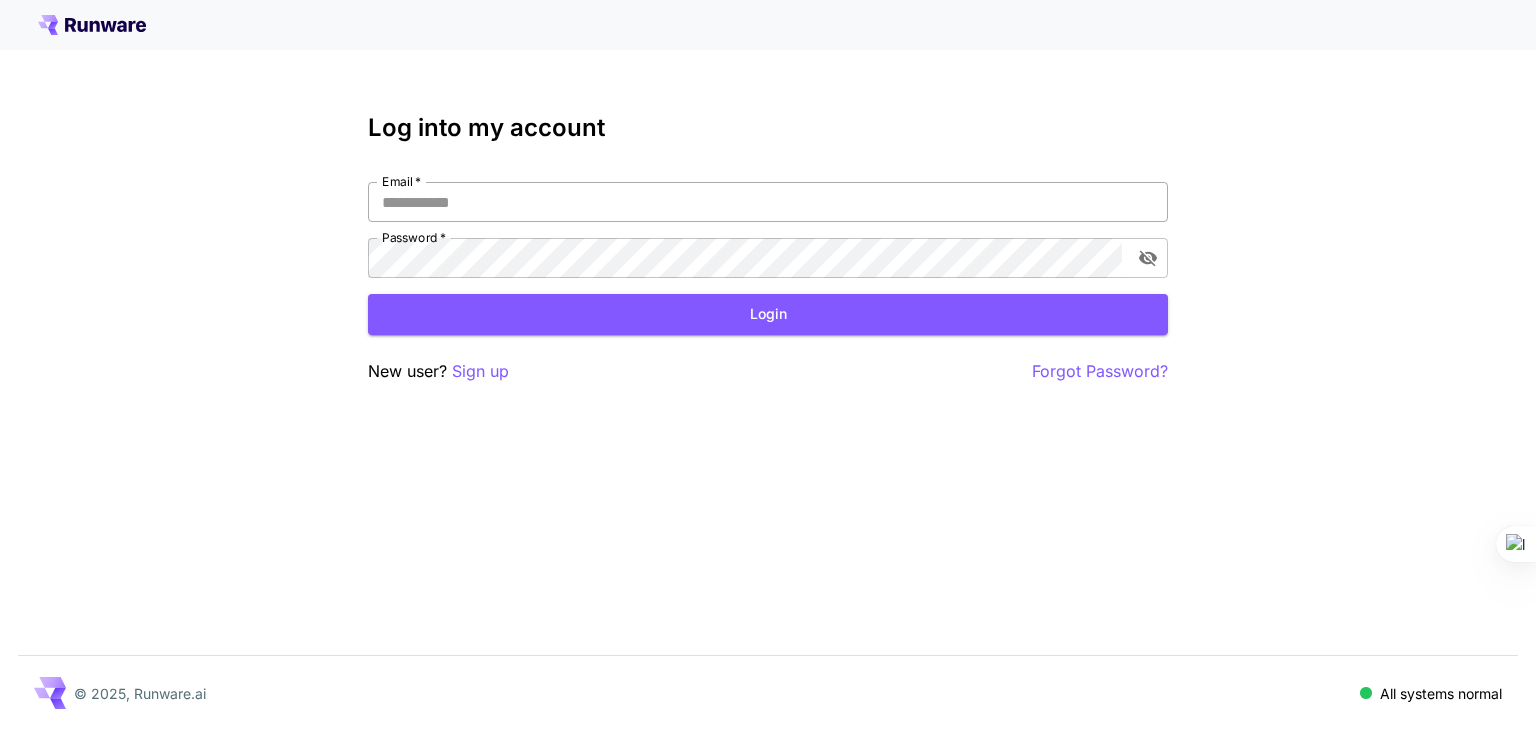 click on "Email   *" at bounding box center [768, 202] 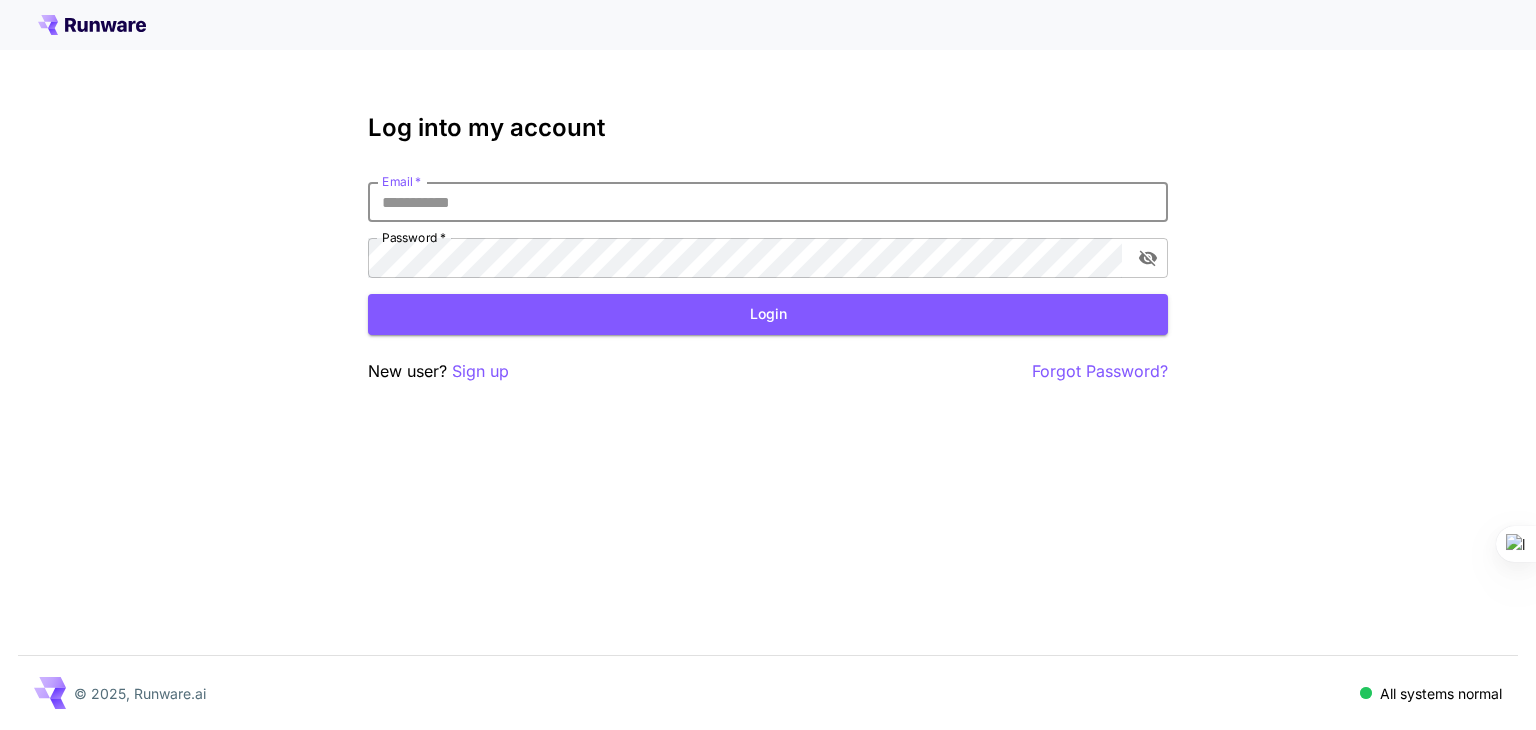 type on "**********" 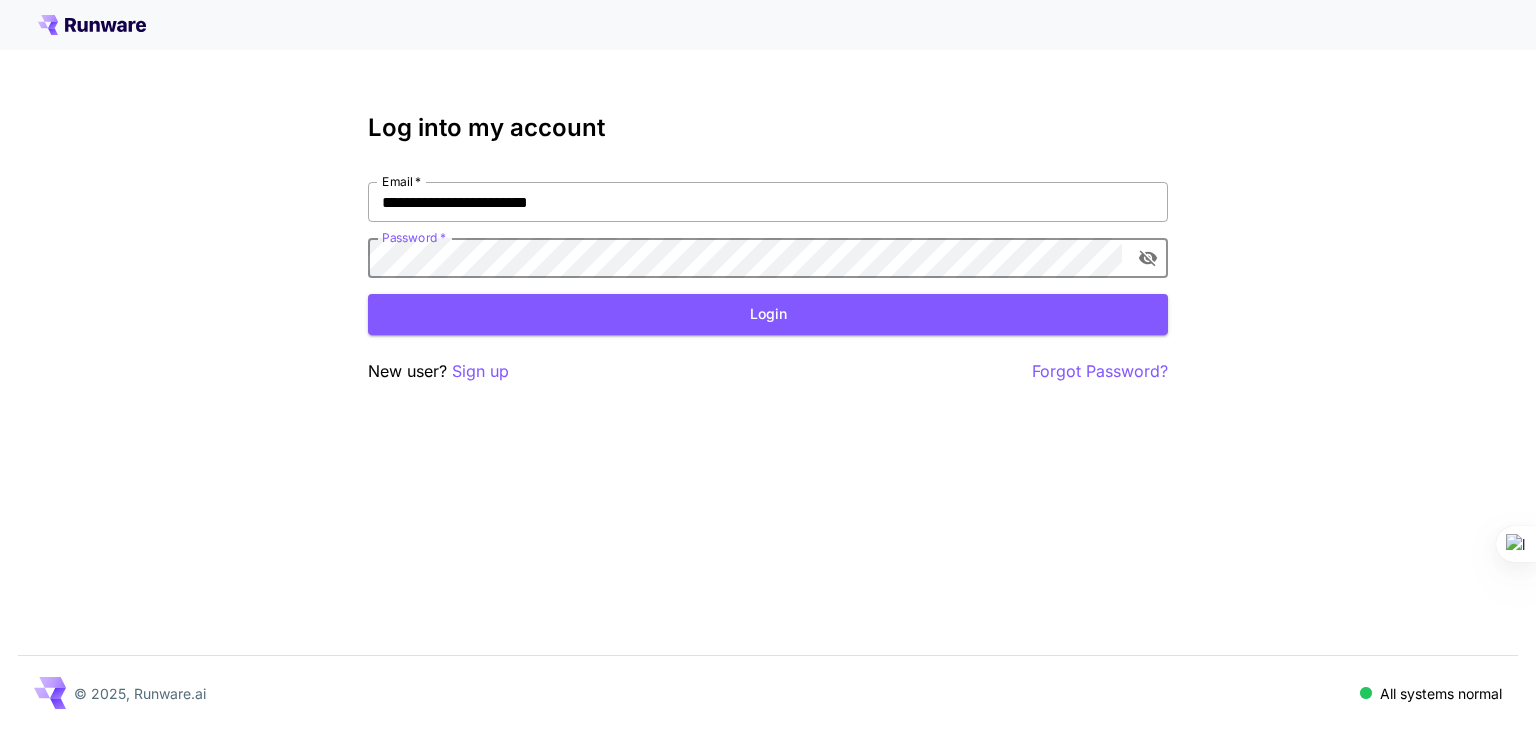 click on "Login" at bounding box center [768, 314] 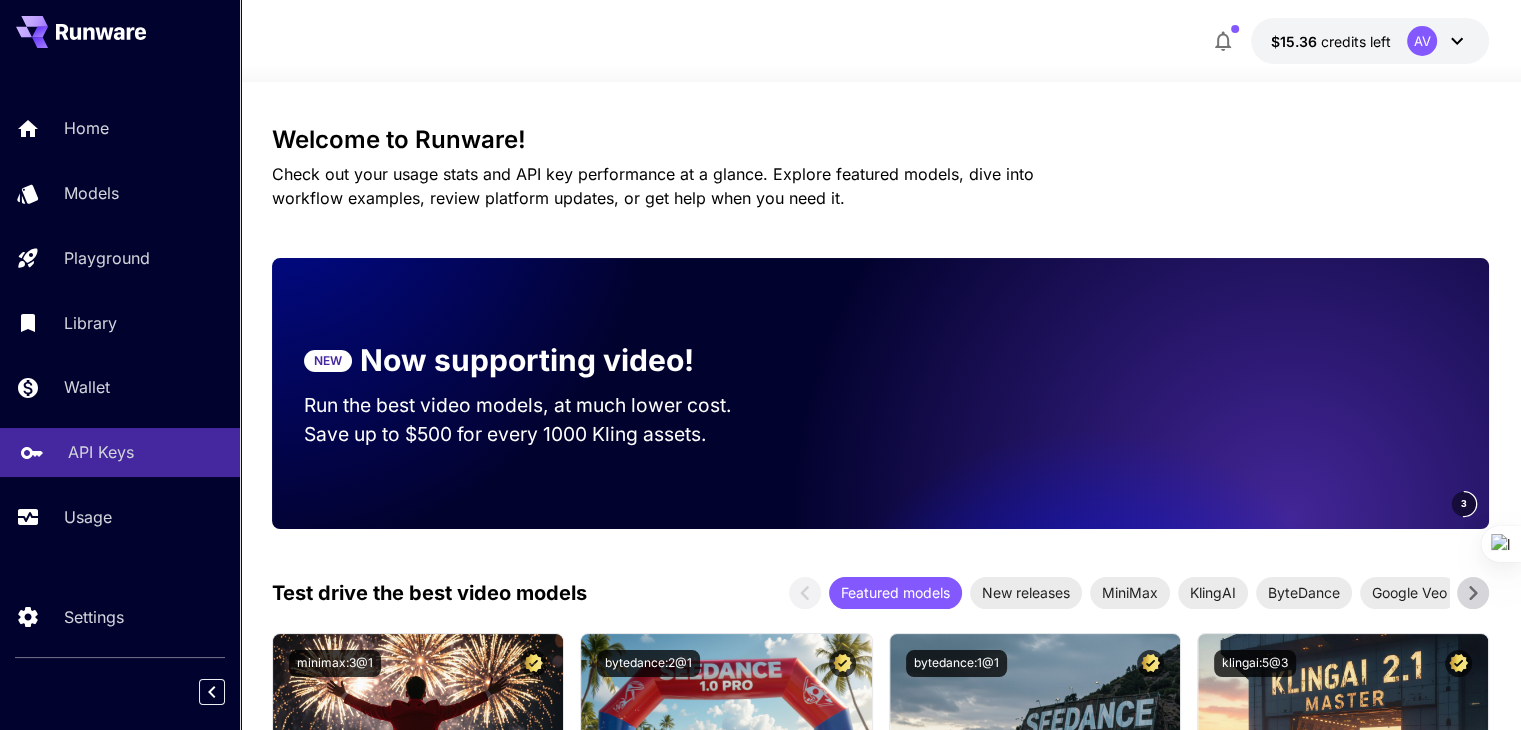 click on "API Keys" at bounding box center (101, 452) 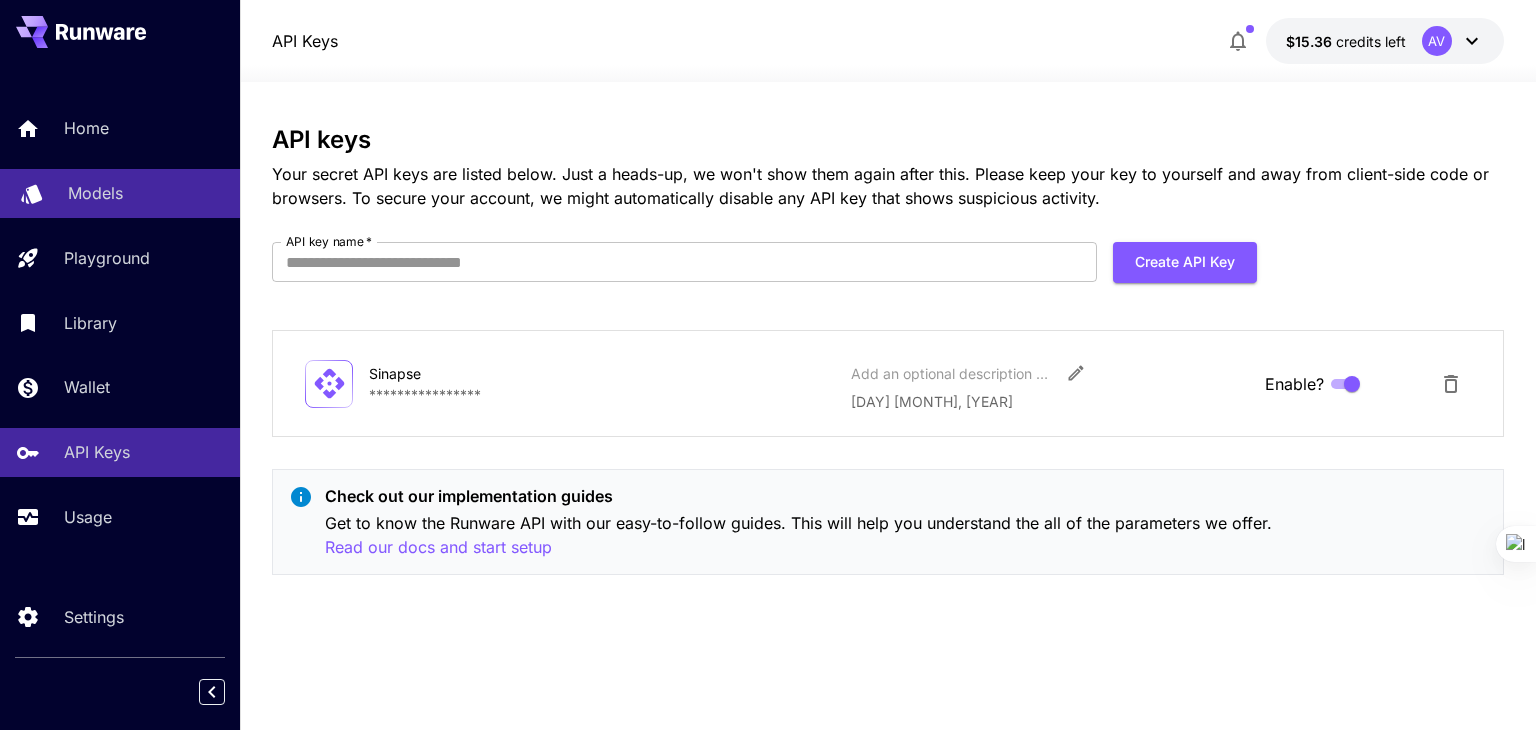 click on "Models" at bounding box center [95, 193] 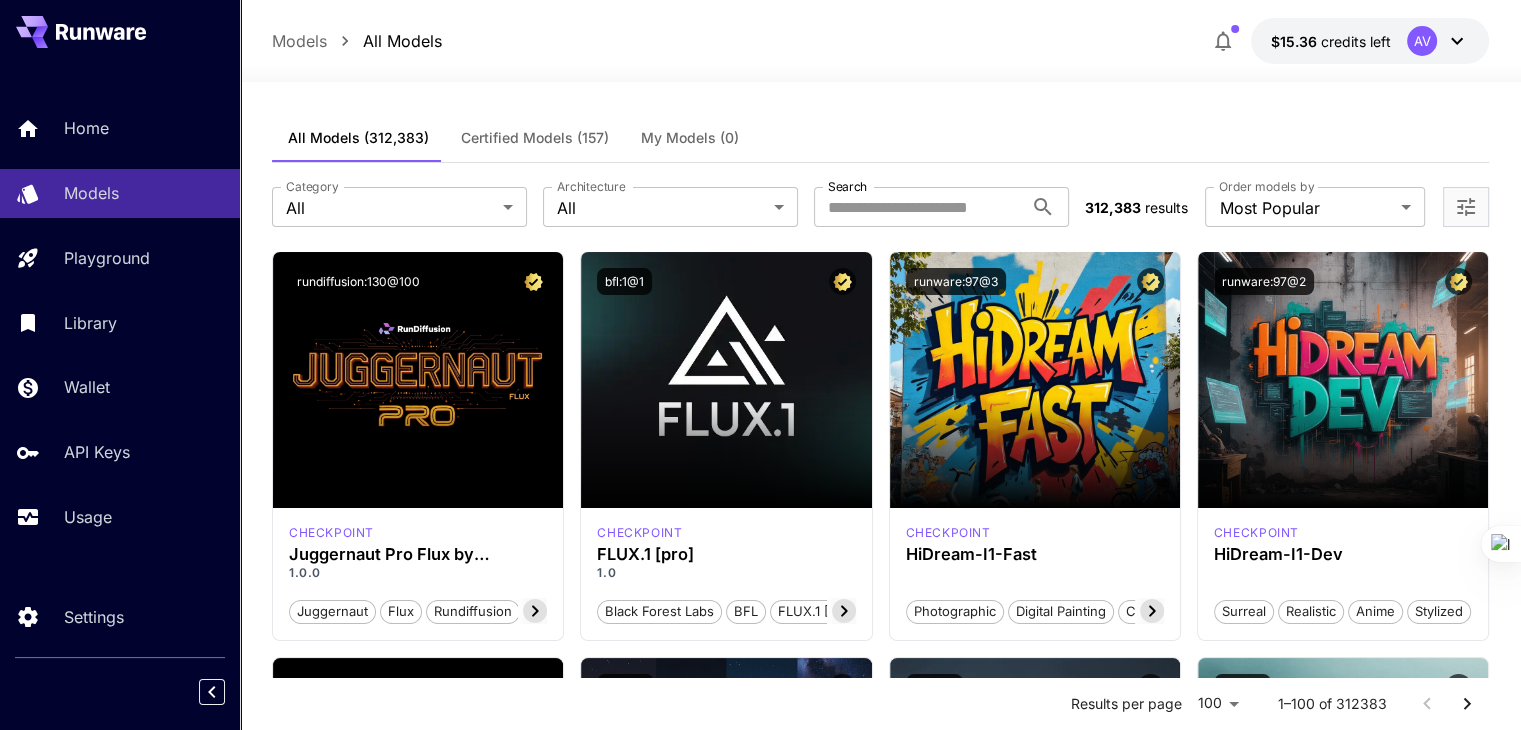 click on "My Models (0)" at bounding box center (690, 138) 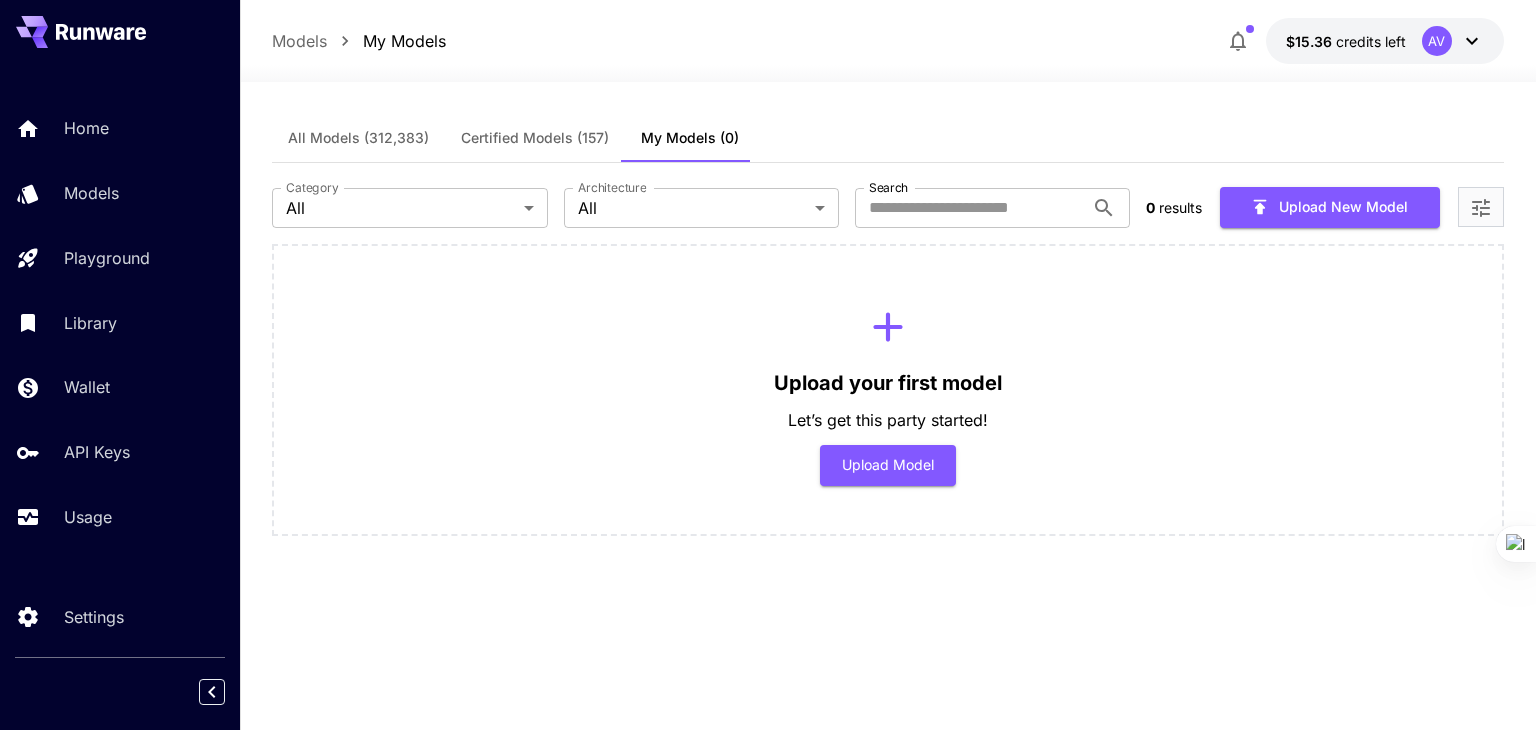 click on "Certified Models (157)" at bounding box center [535, 138] 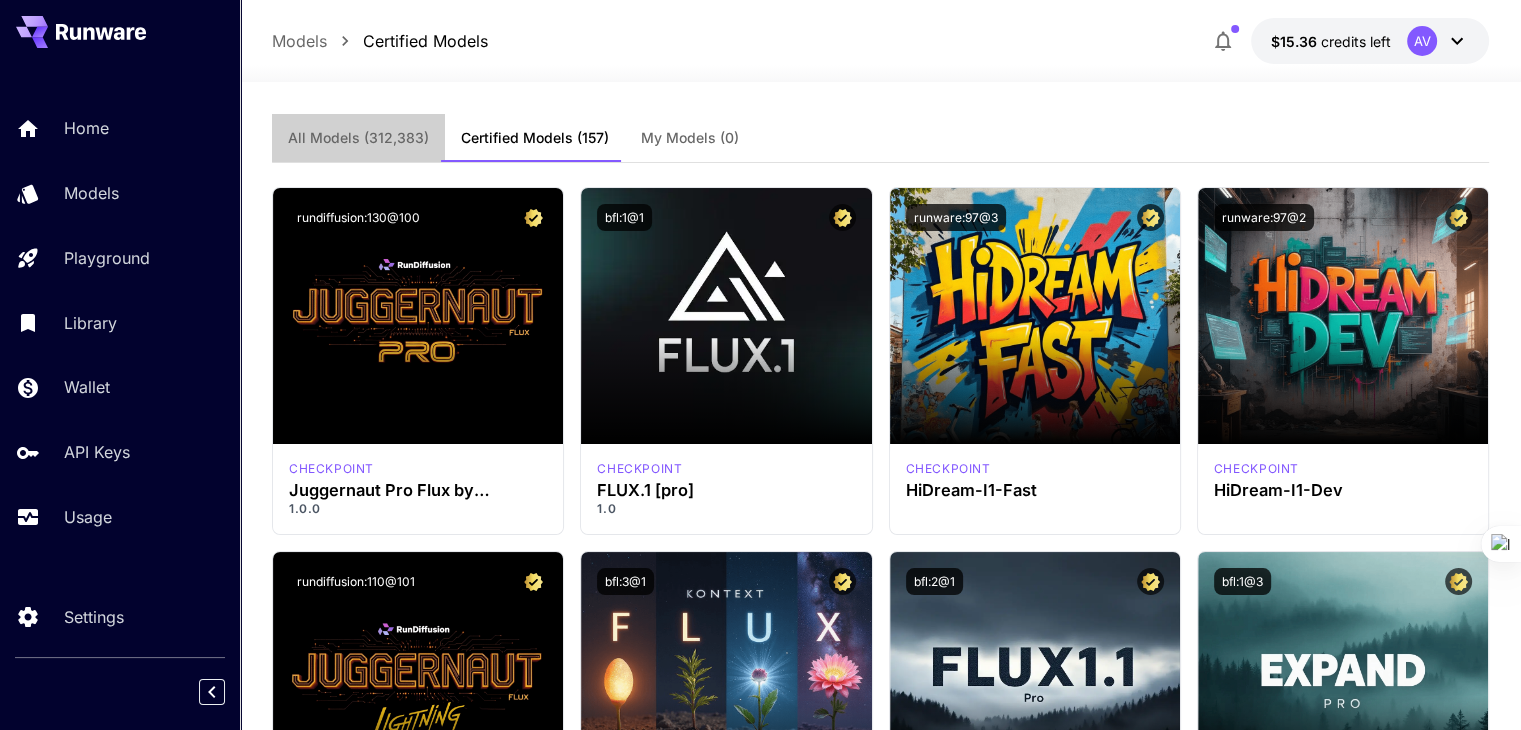 click on "All Models (312,383)" at bounding box center [358, 138] 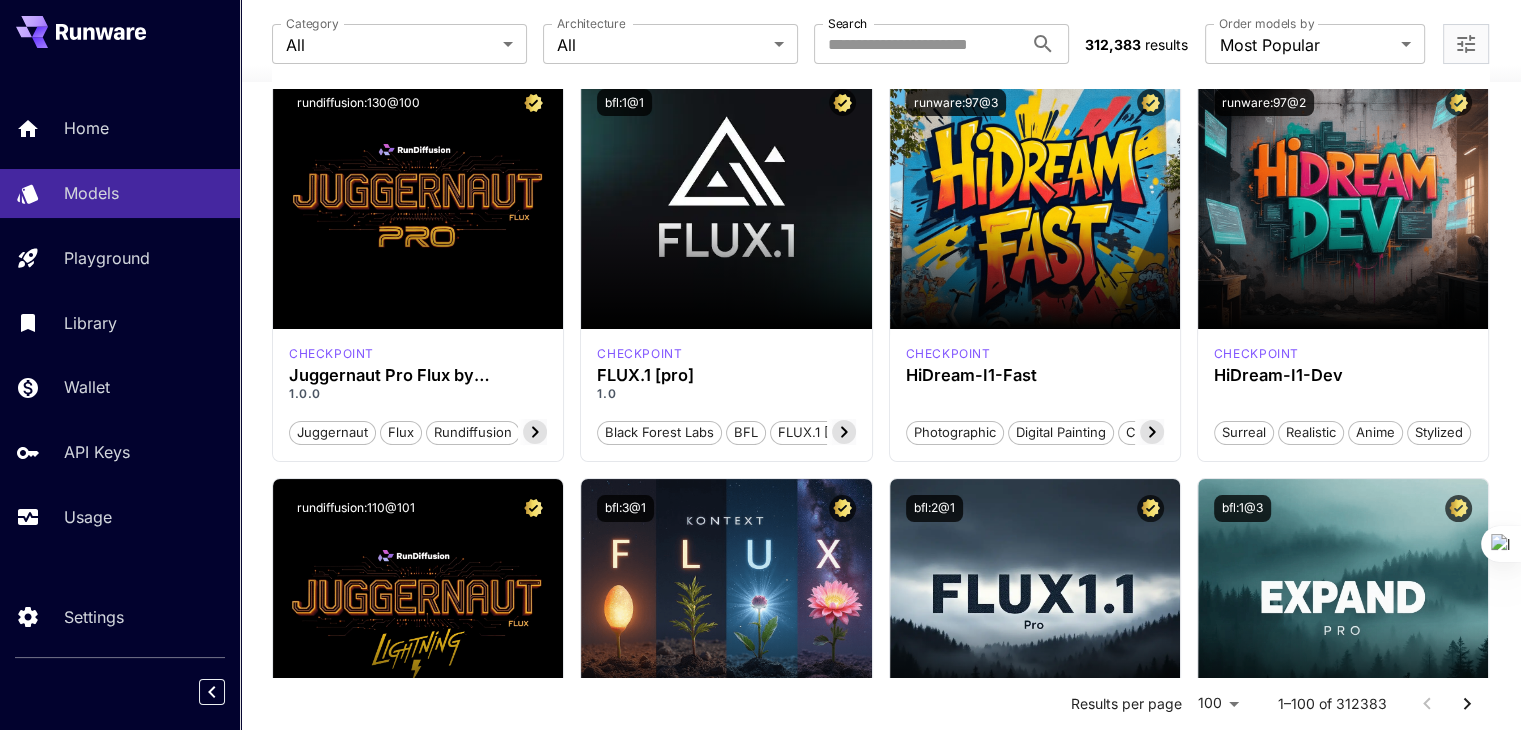 scroll, scrollTop: 200, scrollLeft: 0, axis: vertical 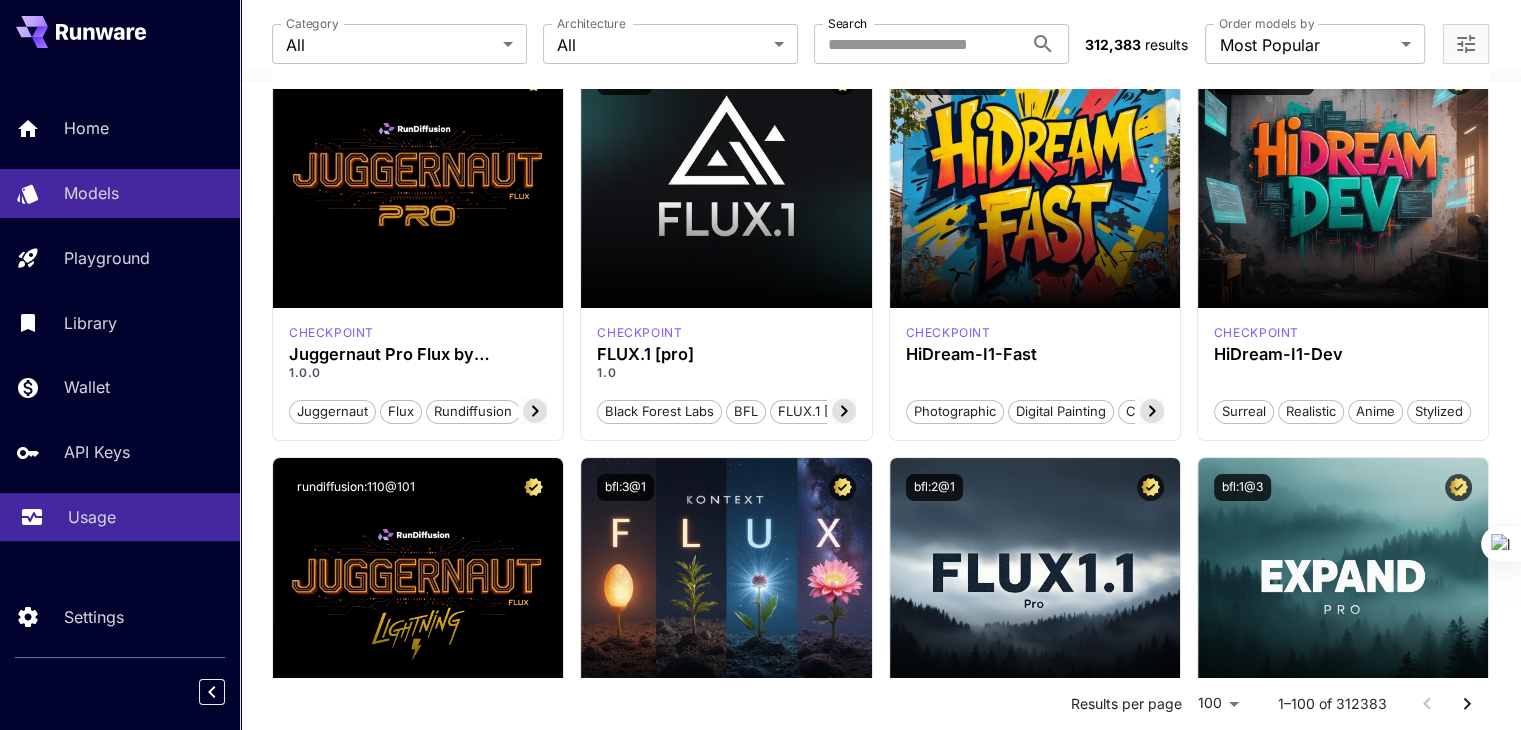 click on "Usage" at bounding box center [146, 517] 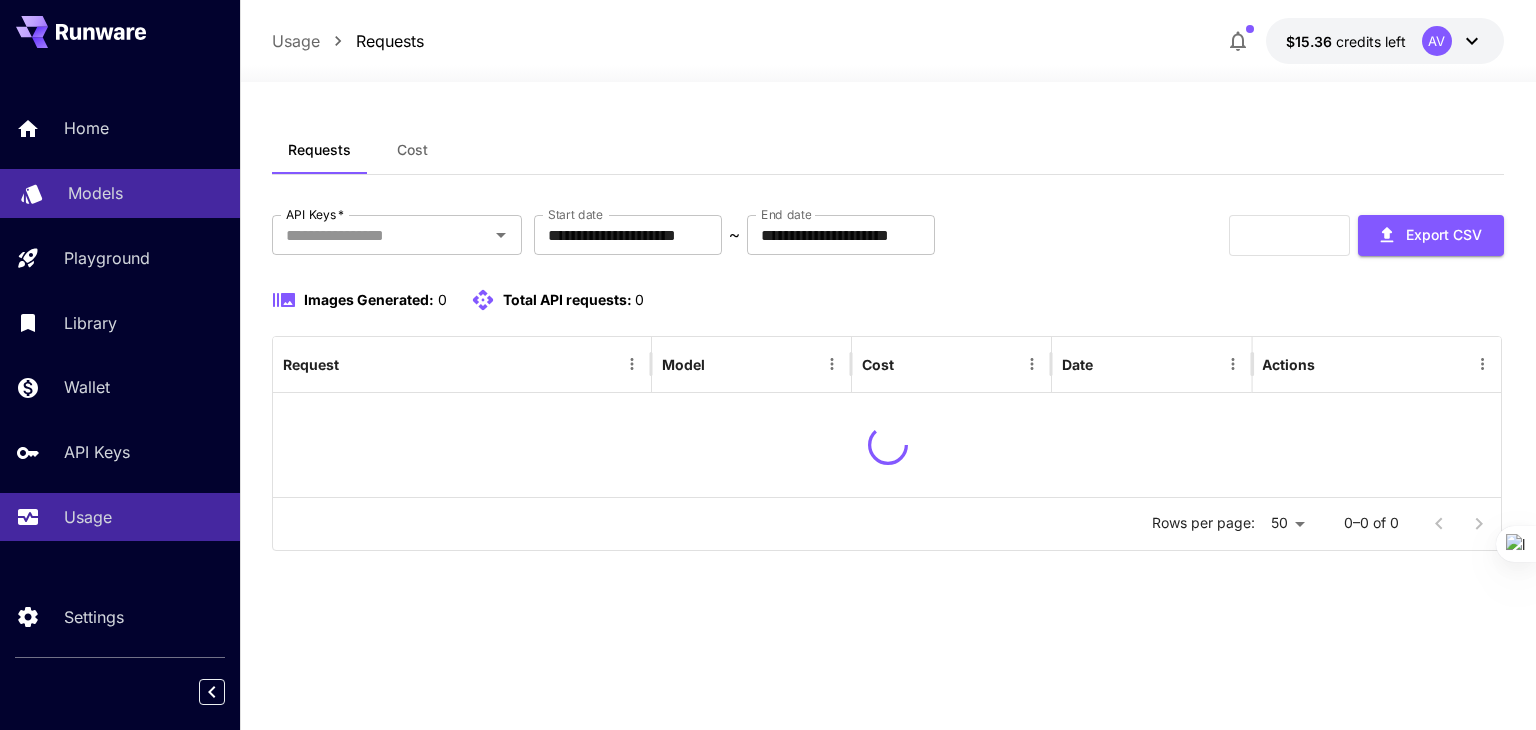 click on "Home" at bounding box center (120, 128) 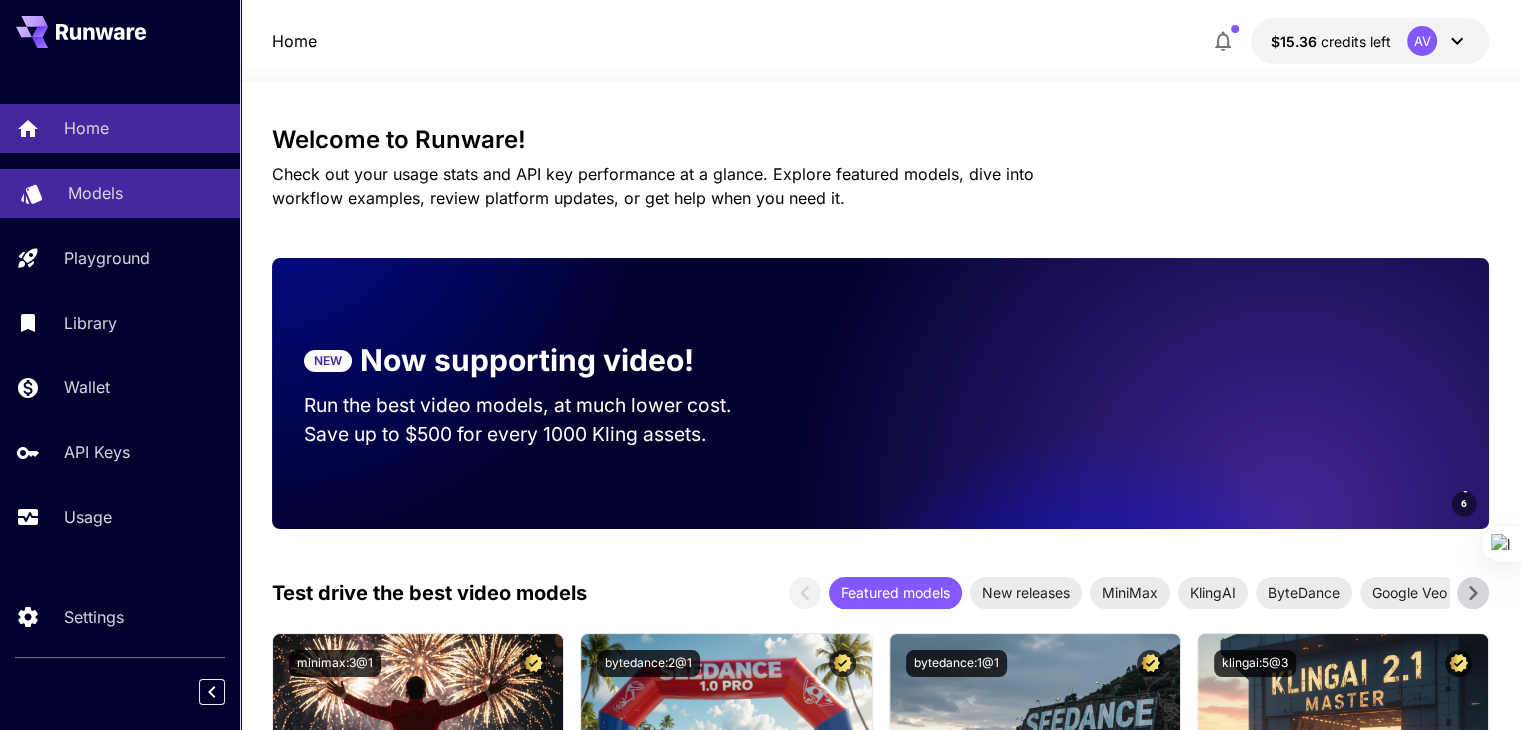 click on "Models" at bounding box center [95, 193] 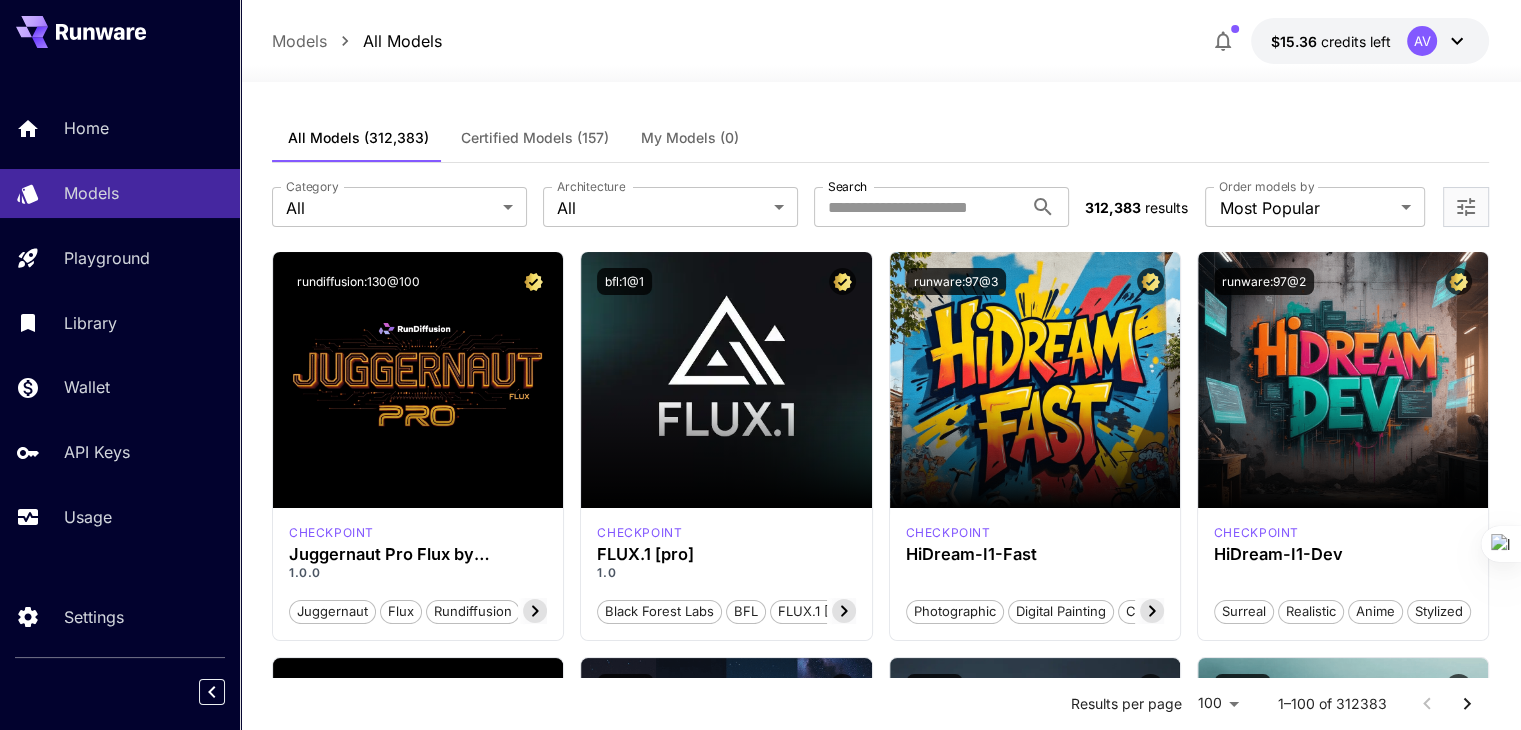 click on "**********" at bounding box center [880, 9594] 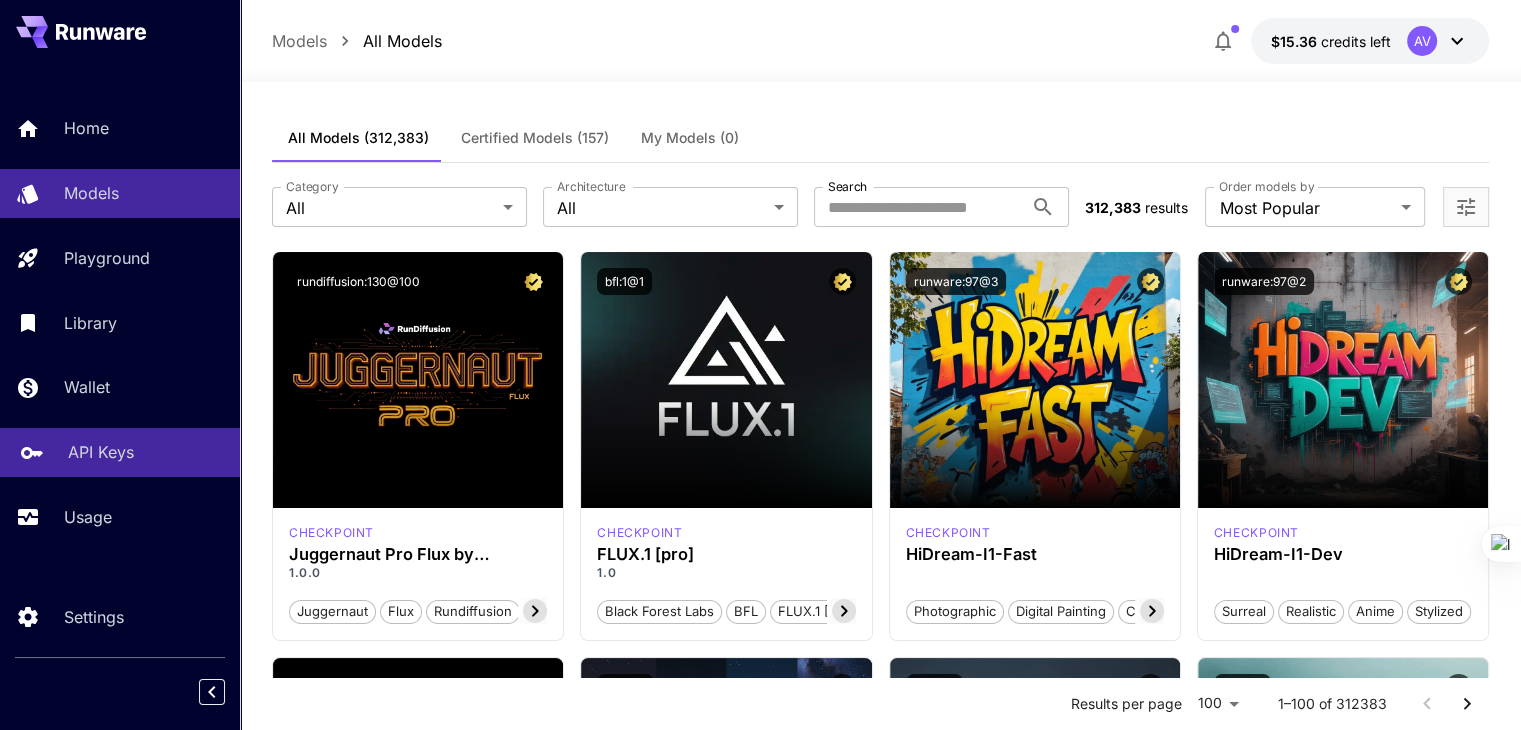 click on "API Keys" at bounding box center (101, 452) 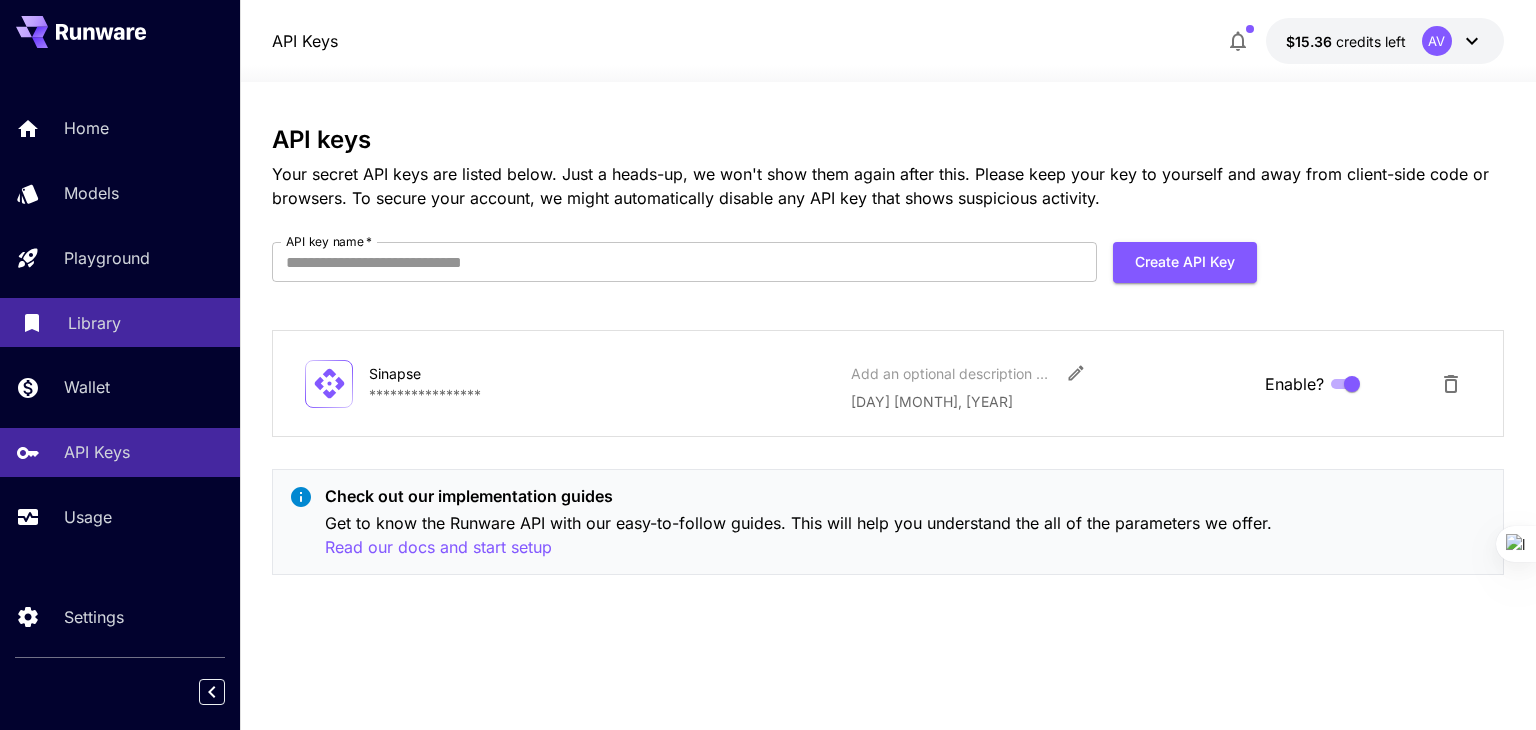 click on "Library" at bounding box center [94, 323] 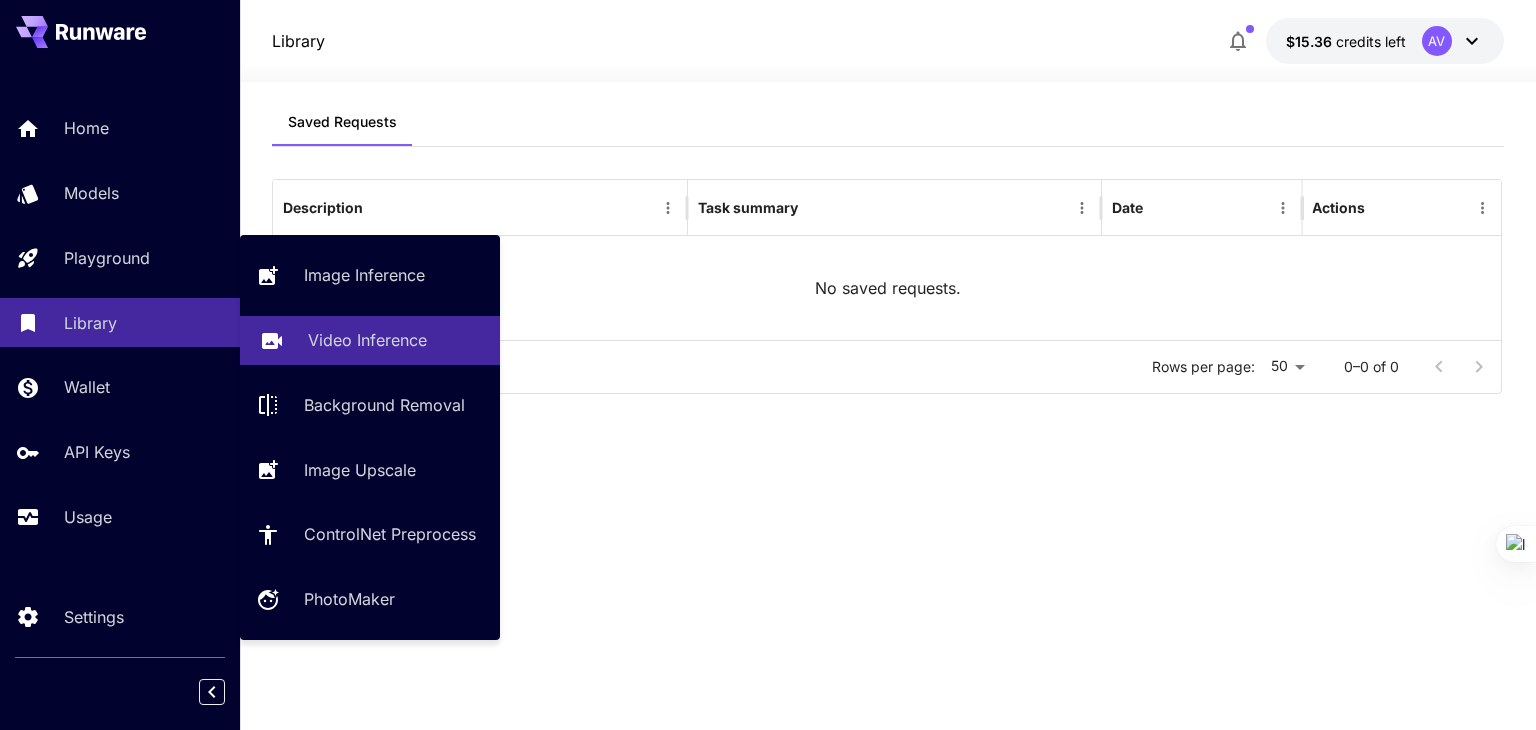 click on "Video Inference" at bounding box center [367, 340] 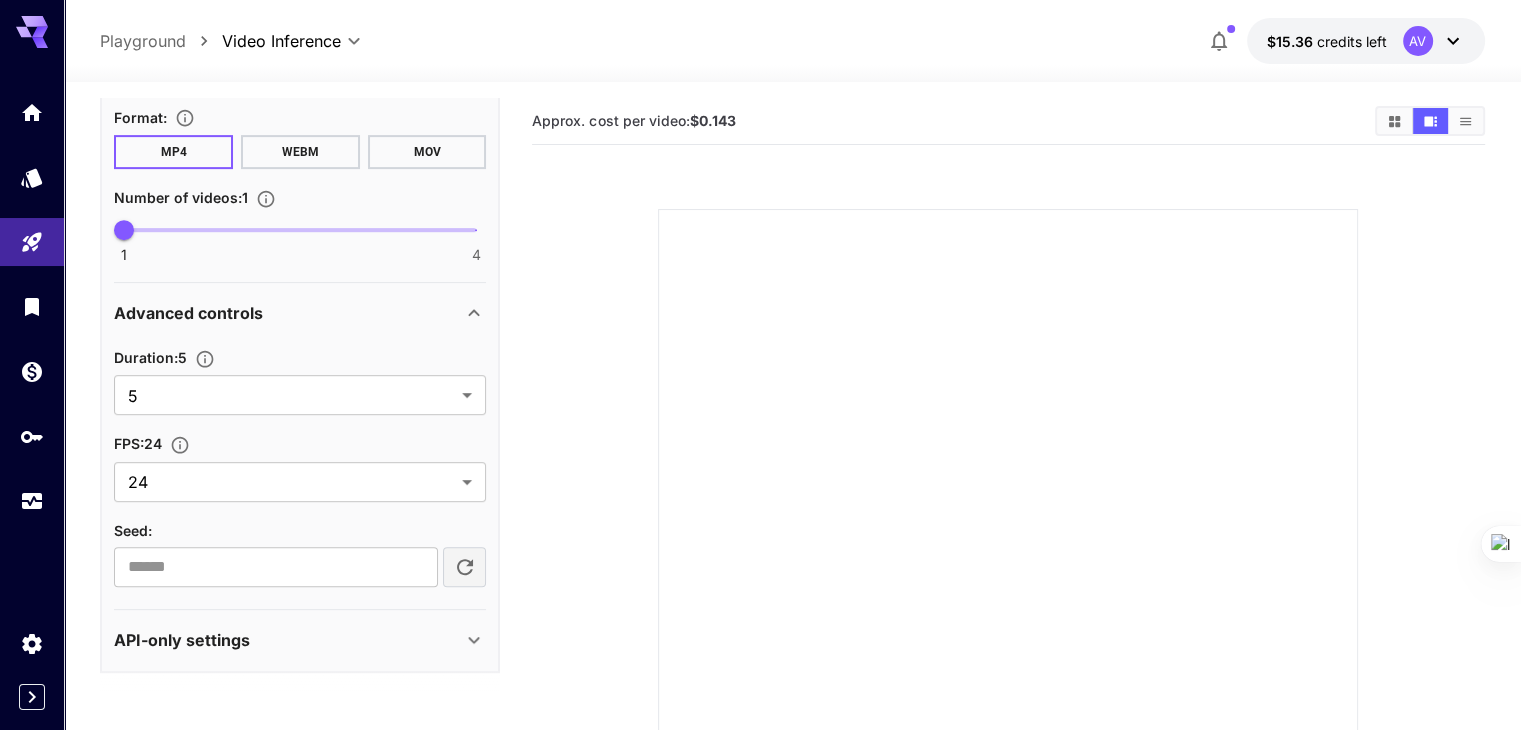 scroll, scrollTop: 848, scrollLeft: 0, axis: vertical 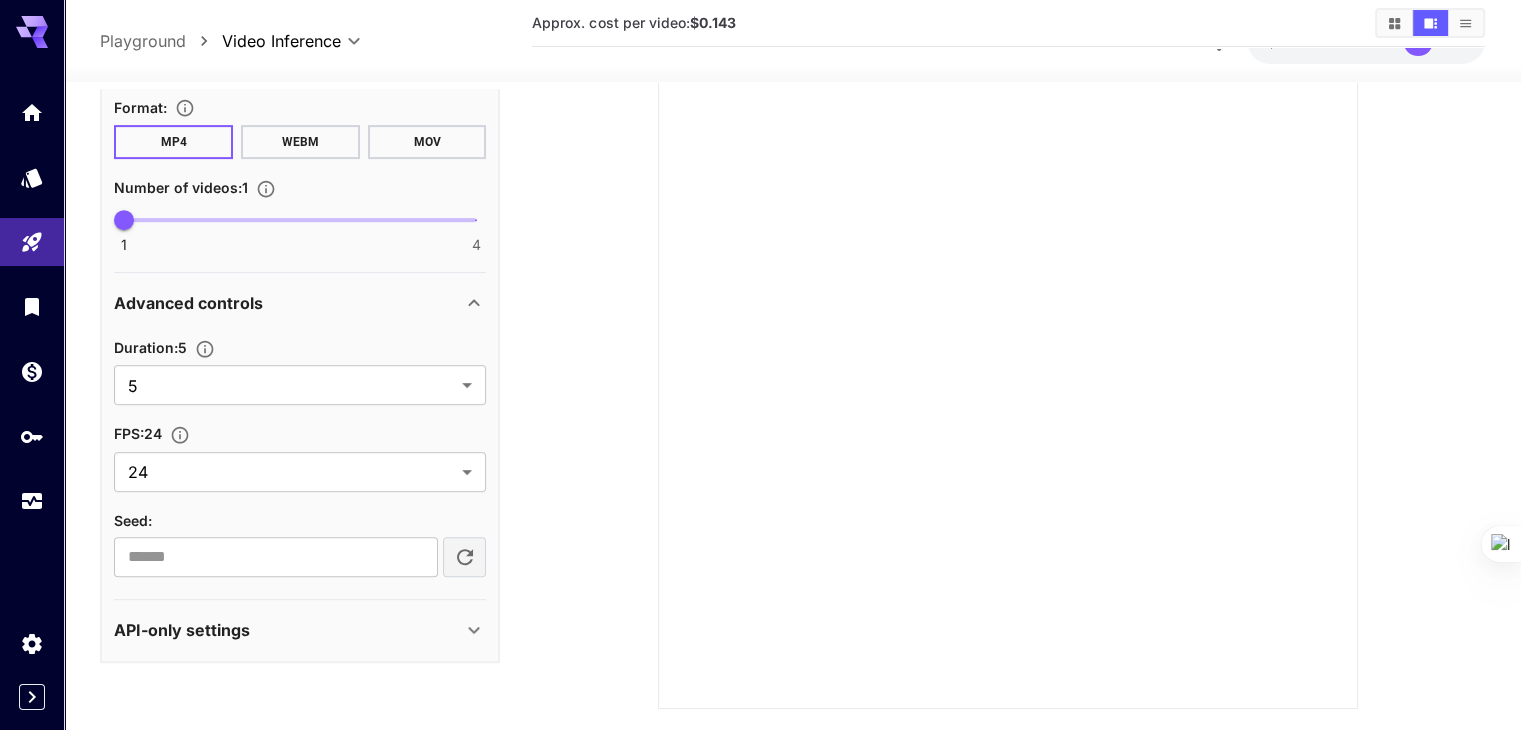 click on "API-only settings" at bounding box center [288, 630] 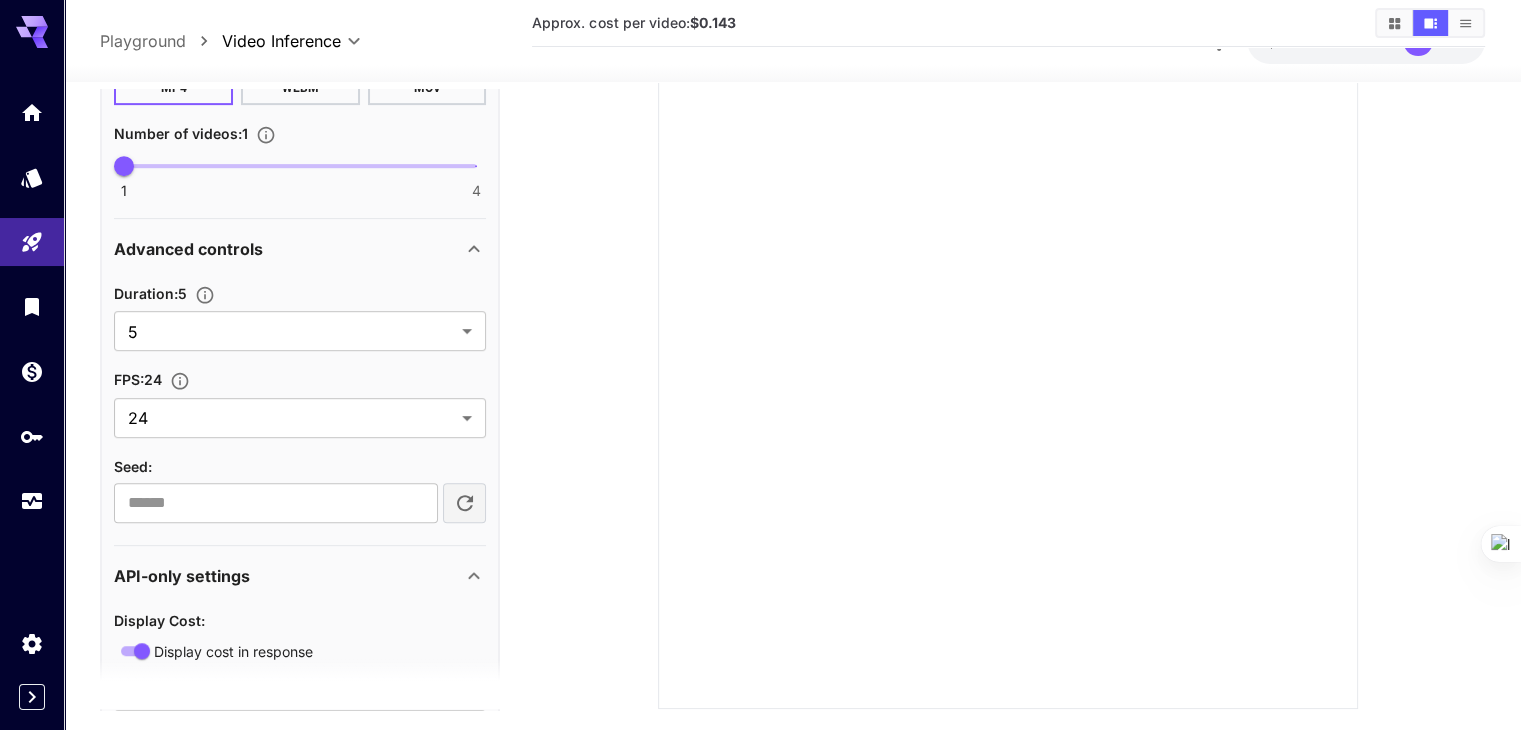 scroll, scrollTop: 1030, scrollLeft: 0, axis: vertical 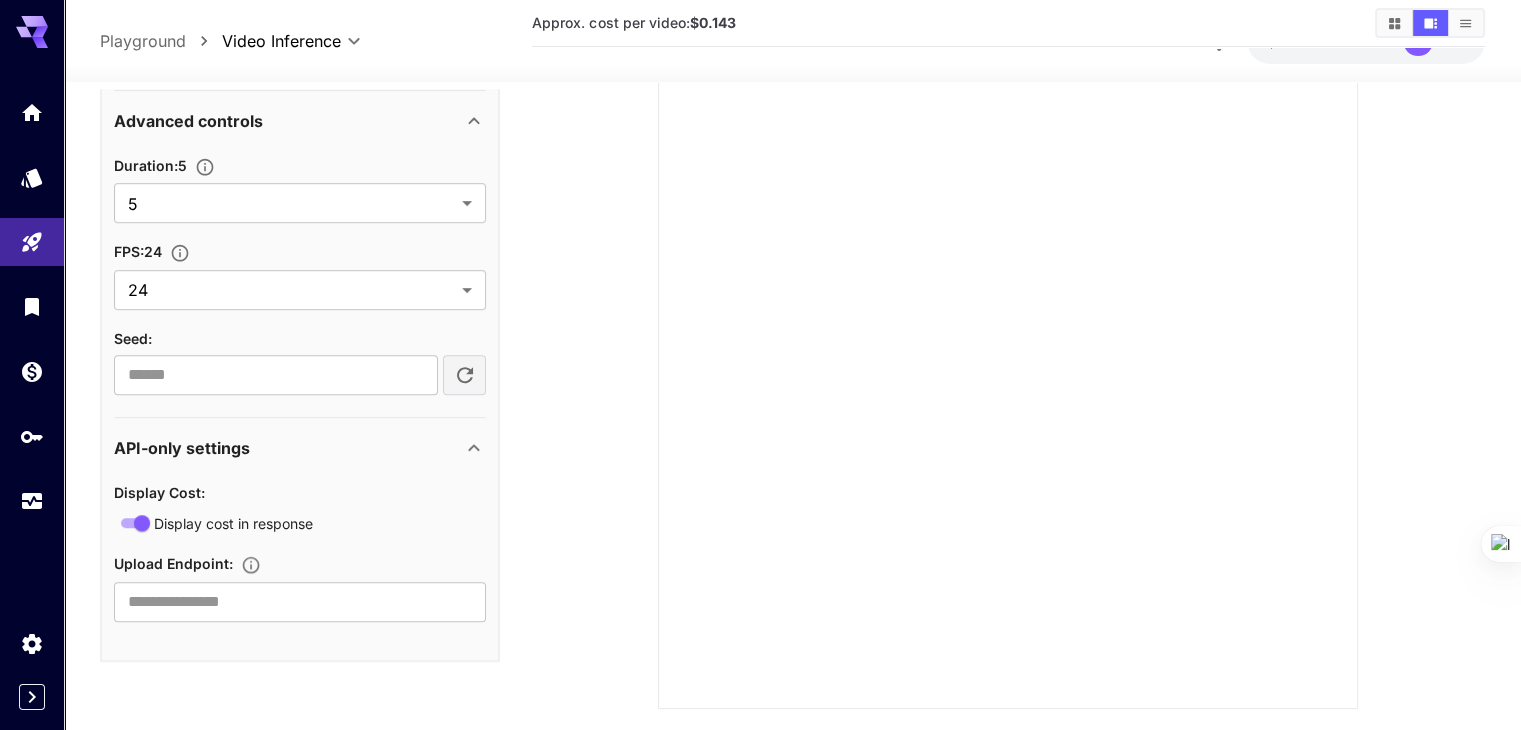 click on "API-only settings" at bounding box center [288, 448] 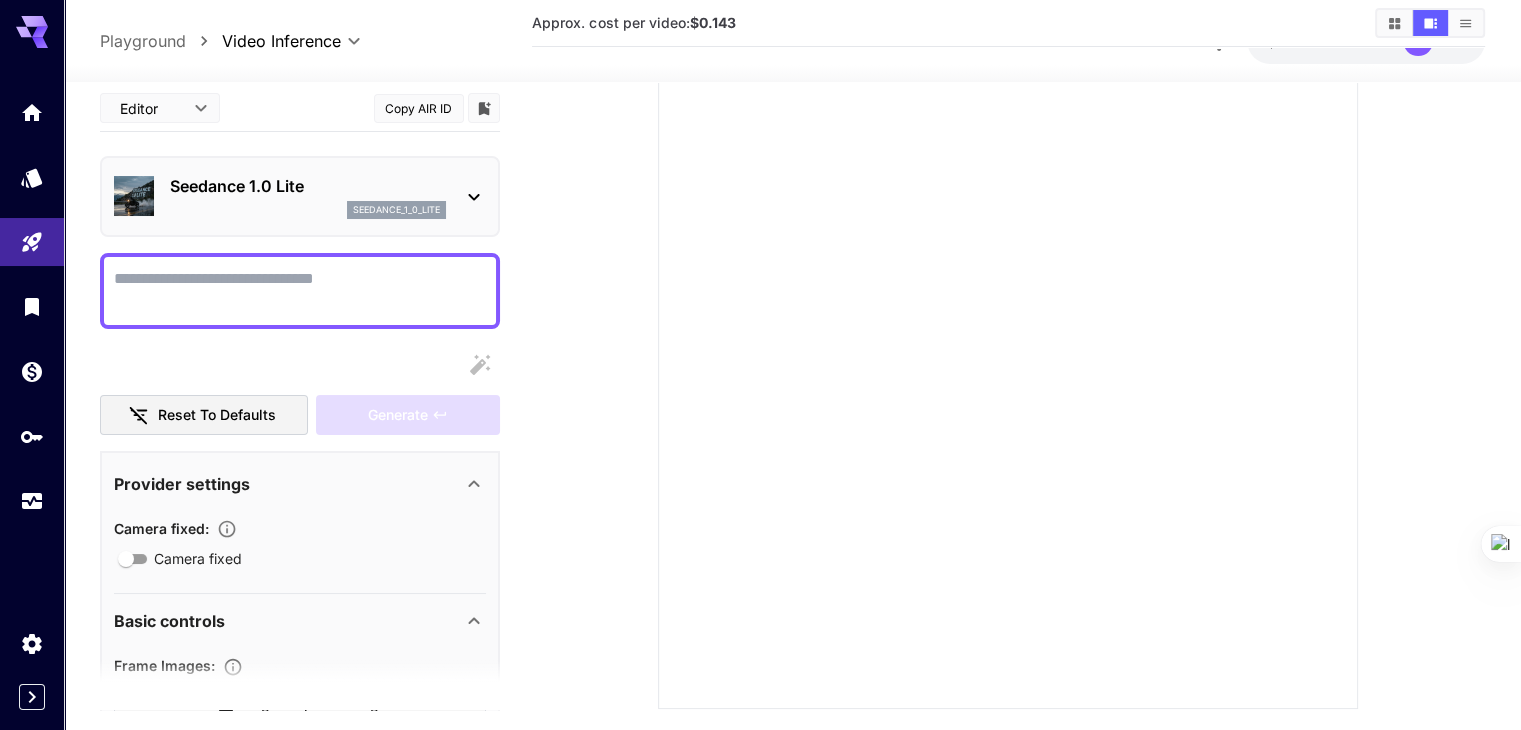 scroll, scrollTop: 0, scrollLeft: 0, axis: both 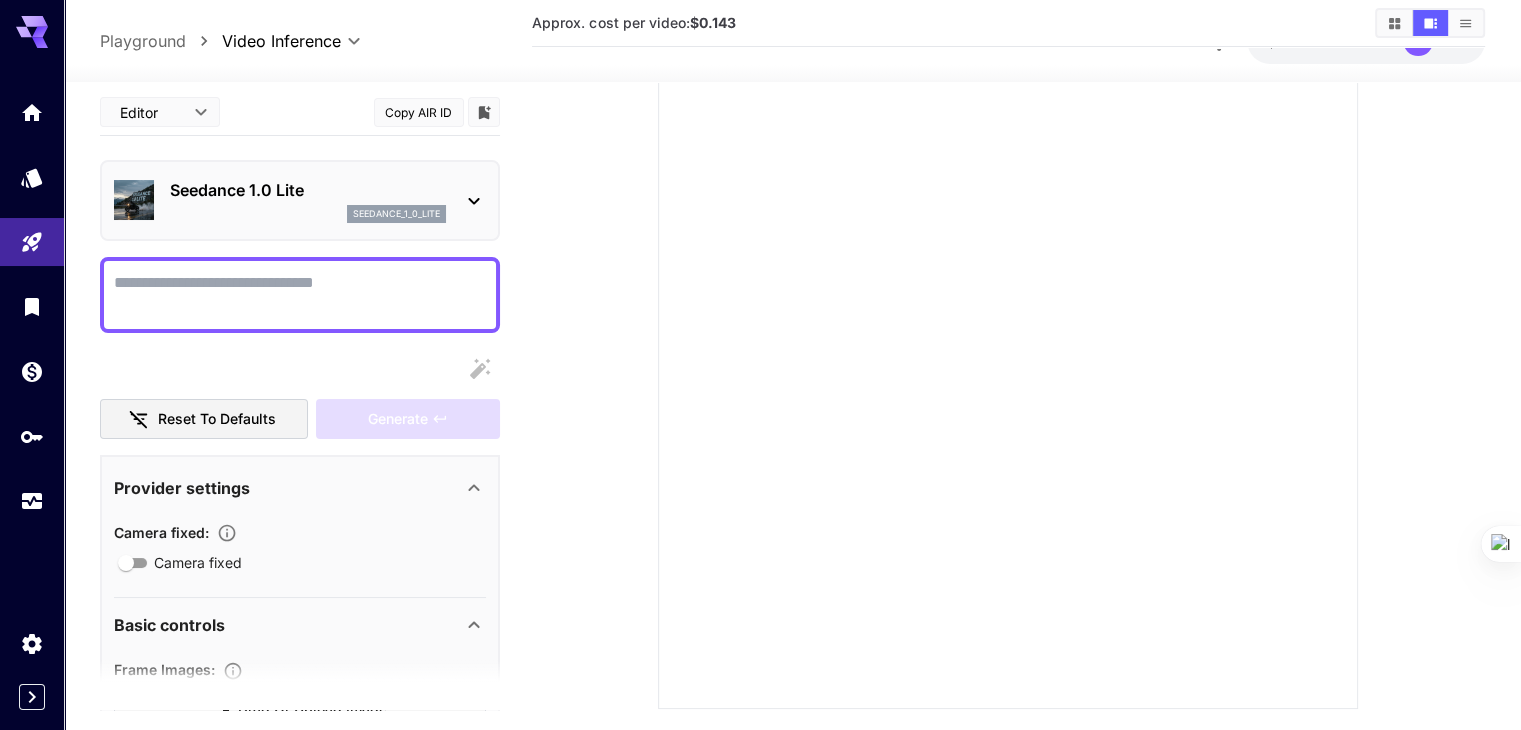 click 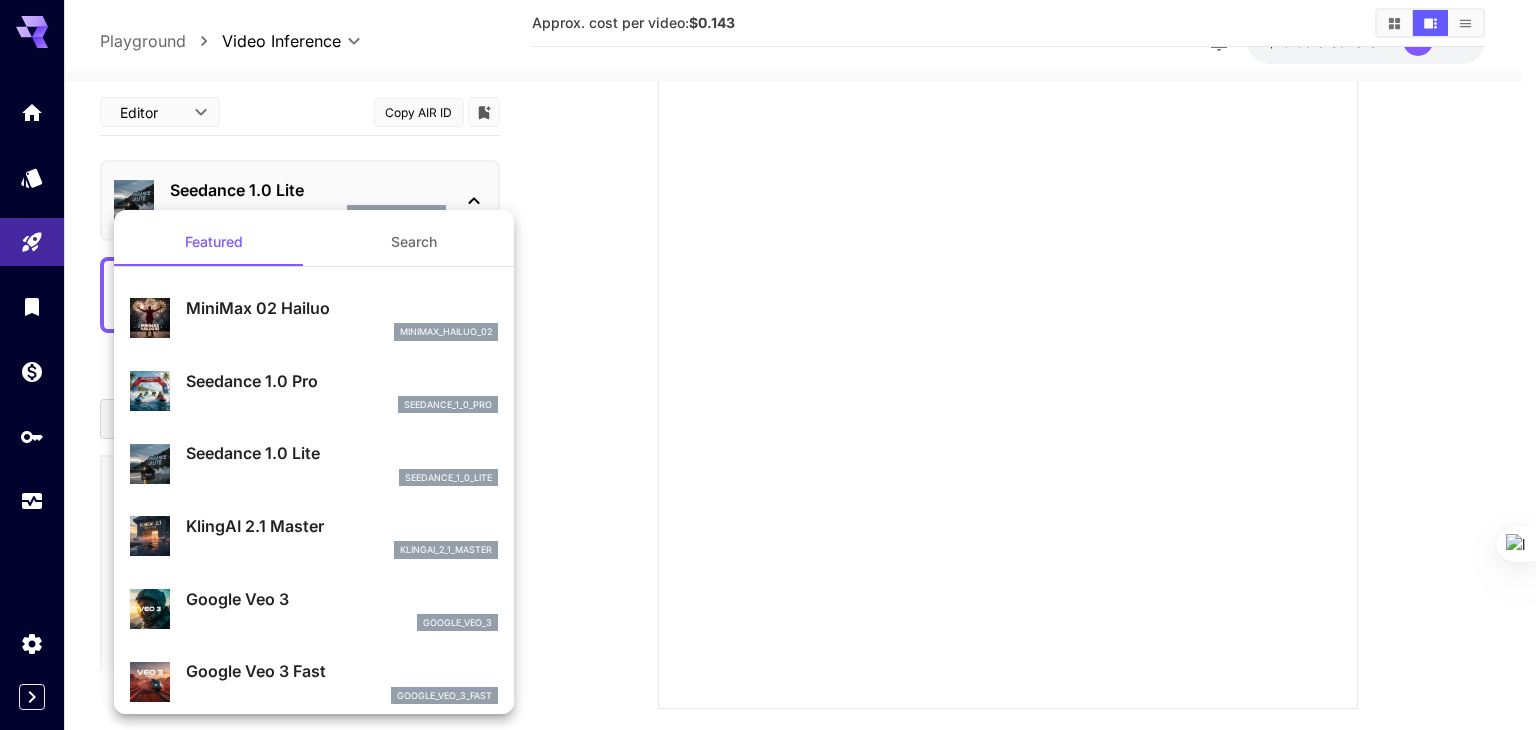 click at bounding box center (768, 365) 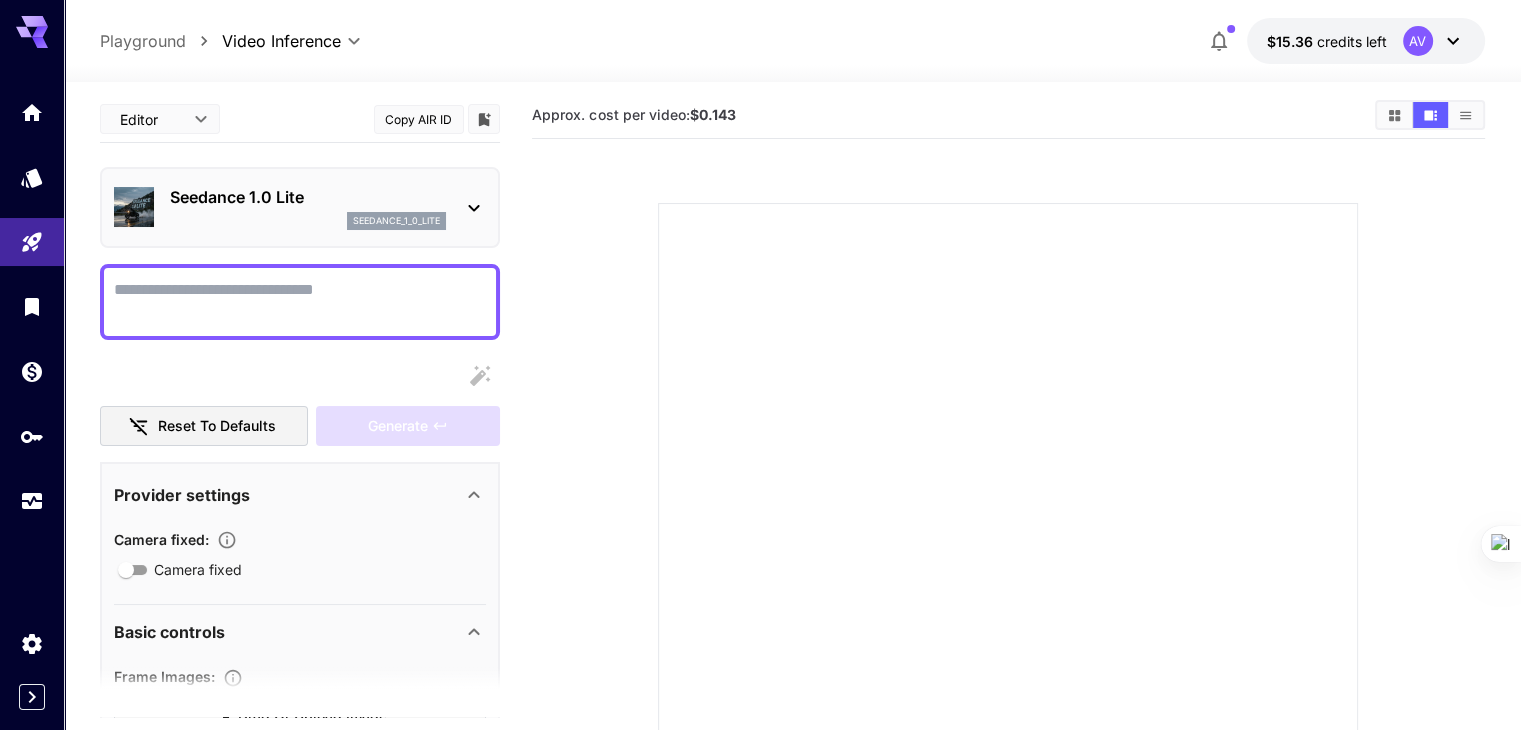 scroll, scrollTop: 0, scrollLeft: 0, axis: both 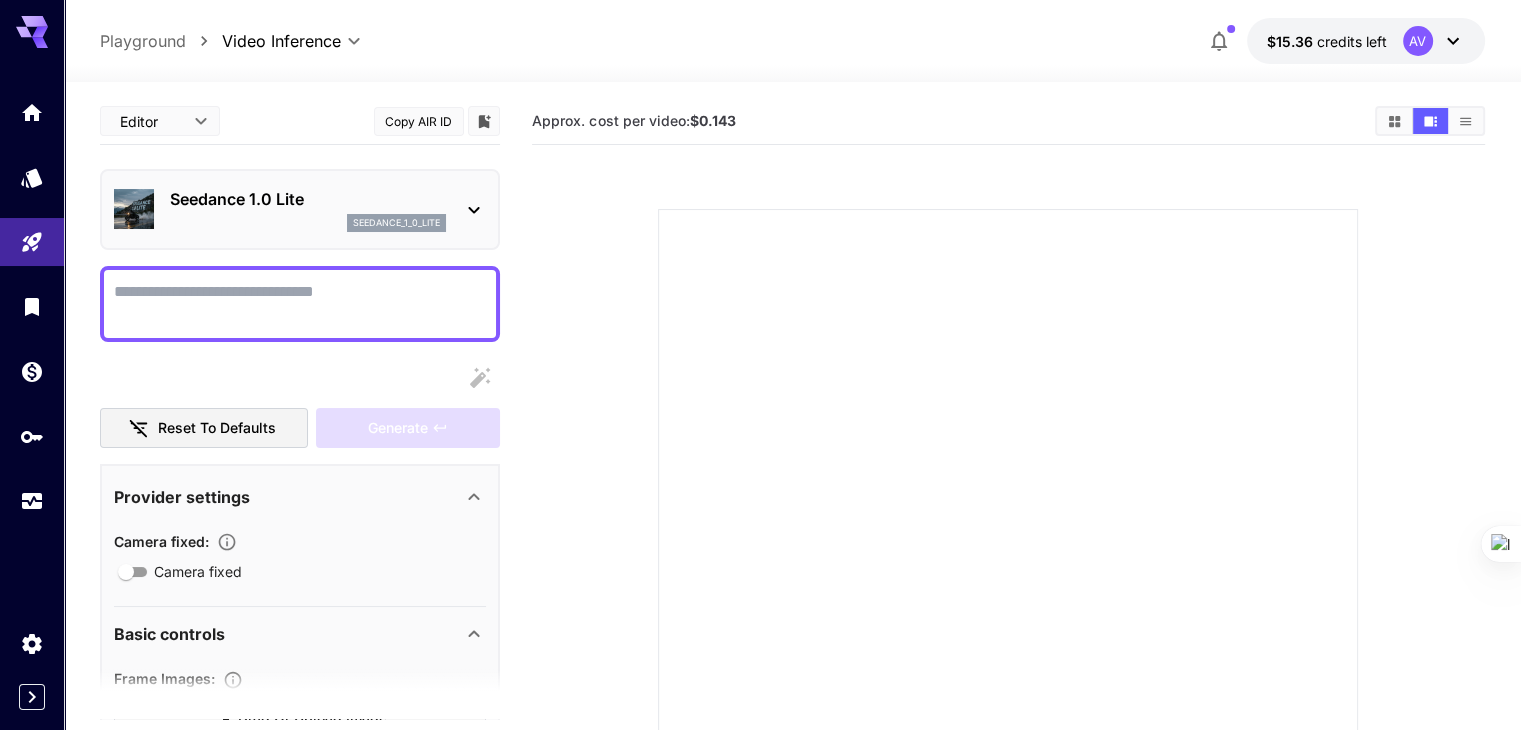 click at bounding box center [1008, 559] 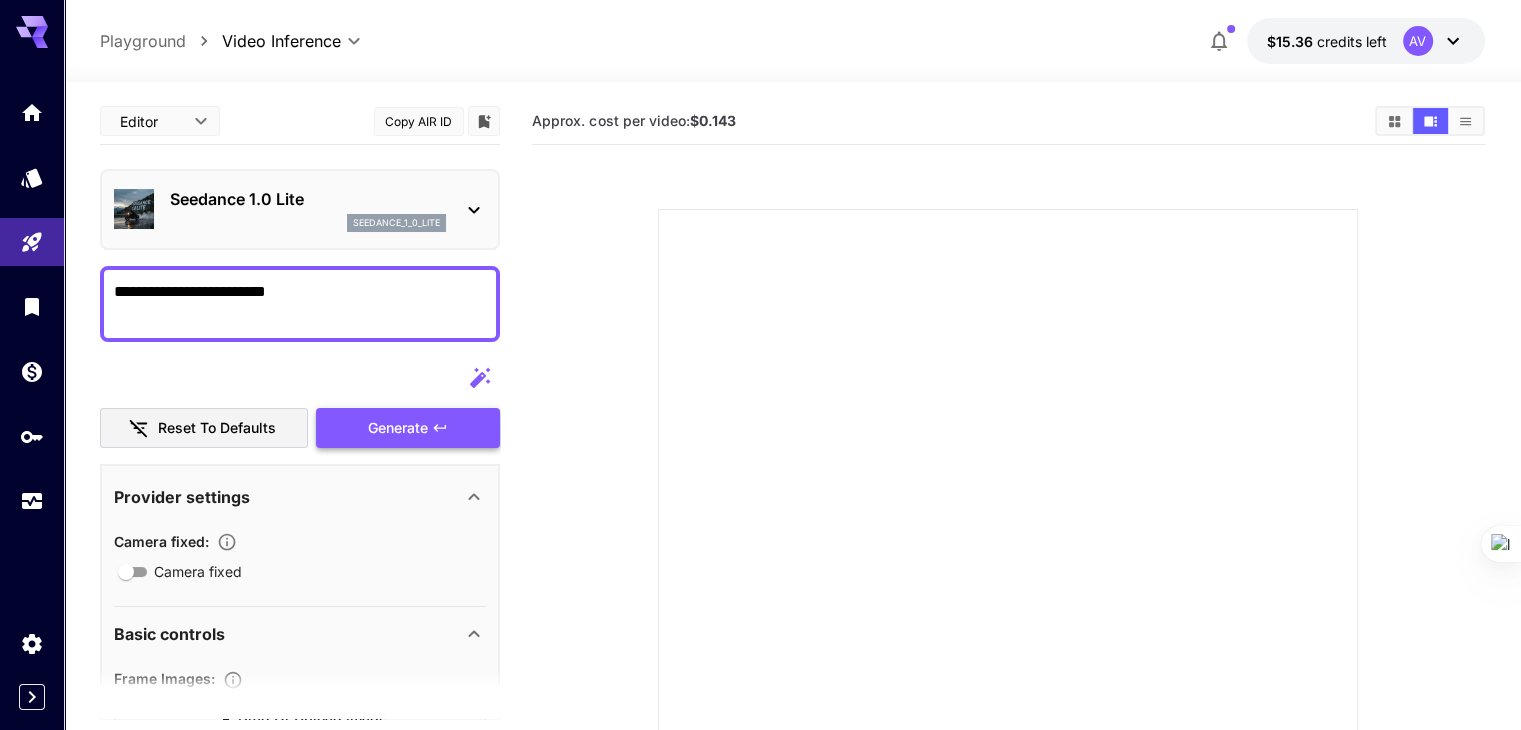 type on "**********" 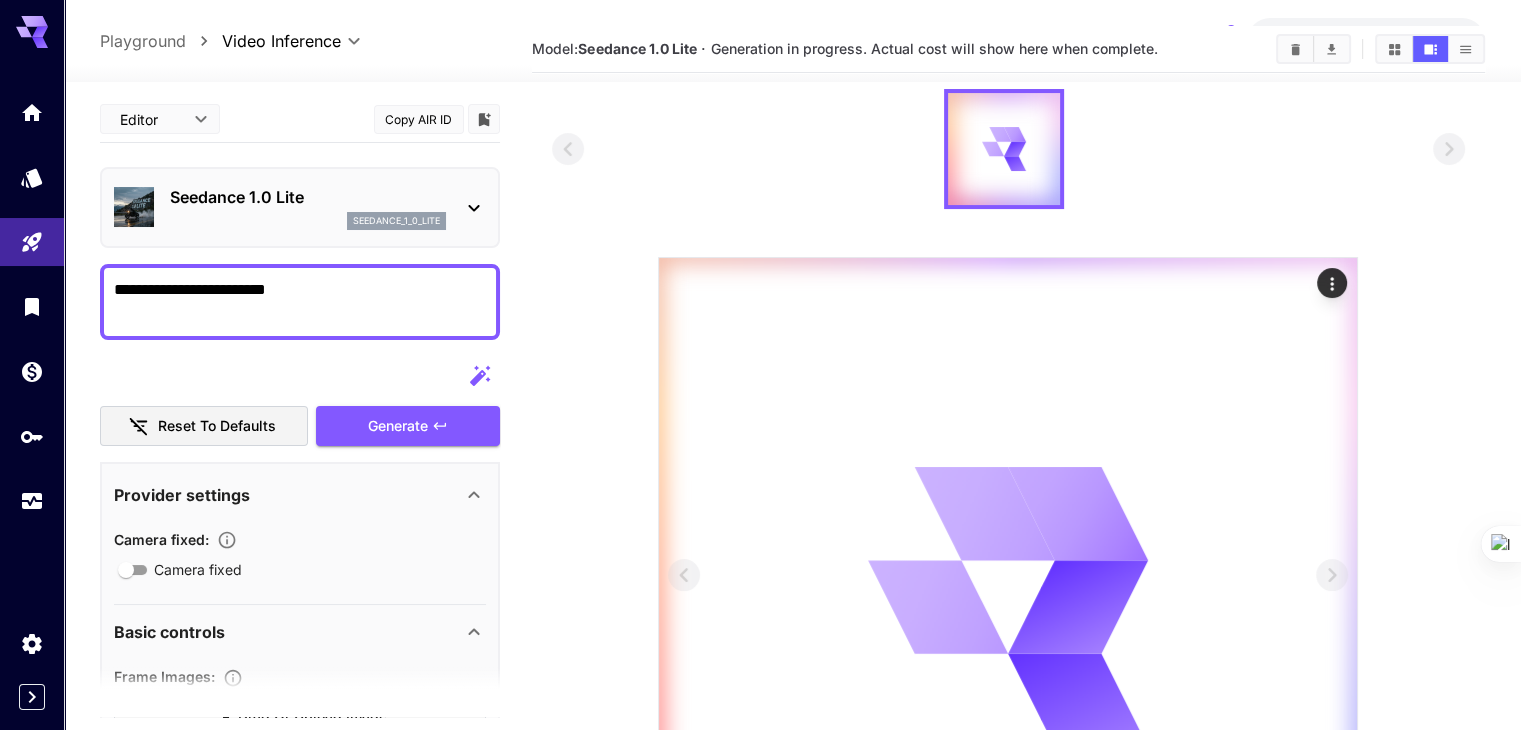 scroll, scrollTop: 59, scrollLeft: 0, axis: vertical 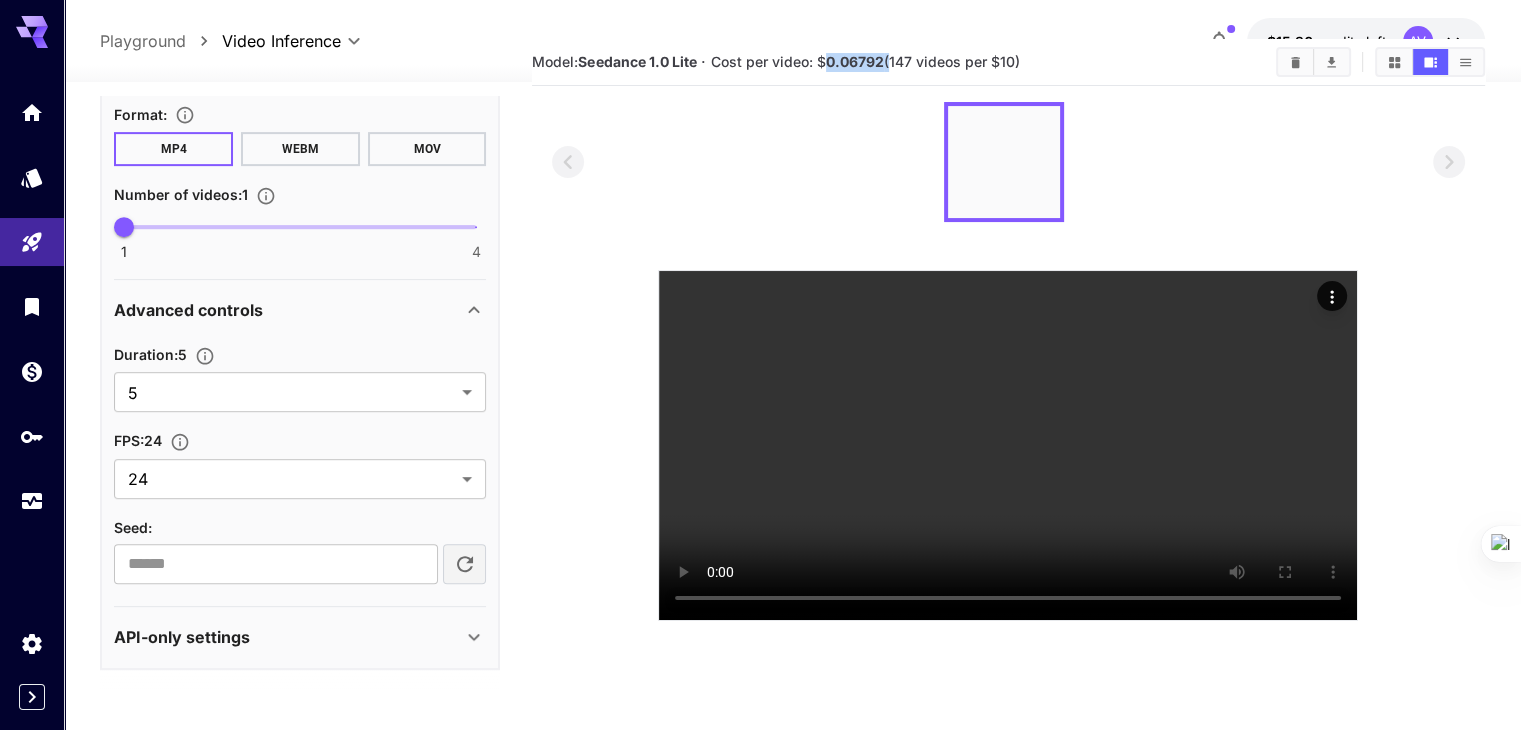 drag, startPoint x: 830, startPoint y: 60, endPoint x: 890, endPoint y: 63, distance: 60.074955 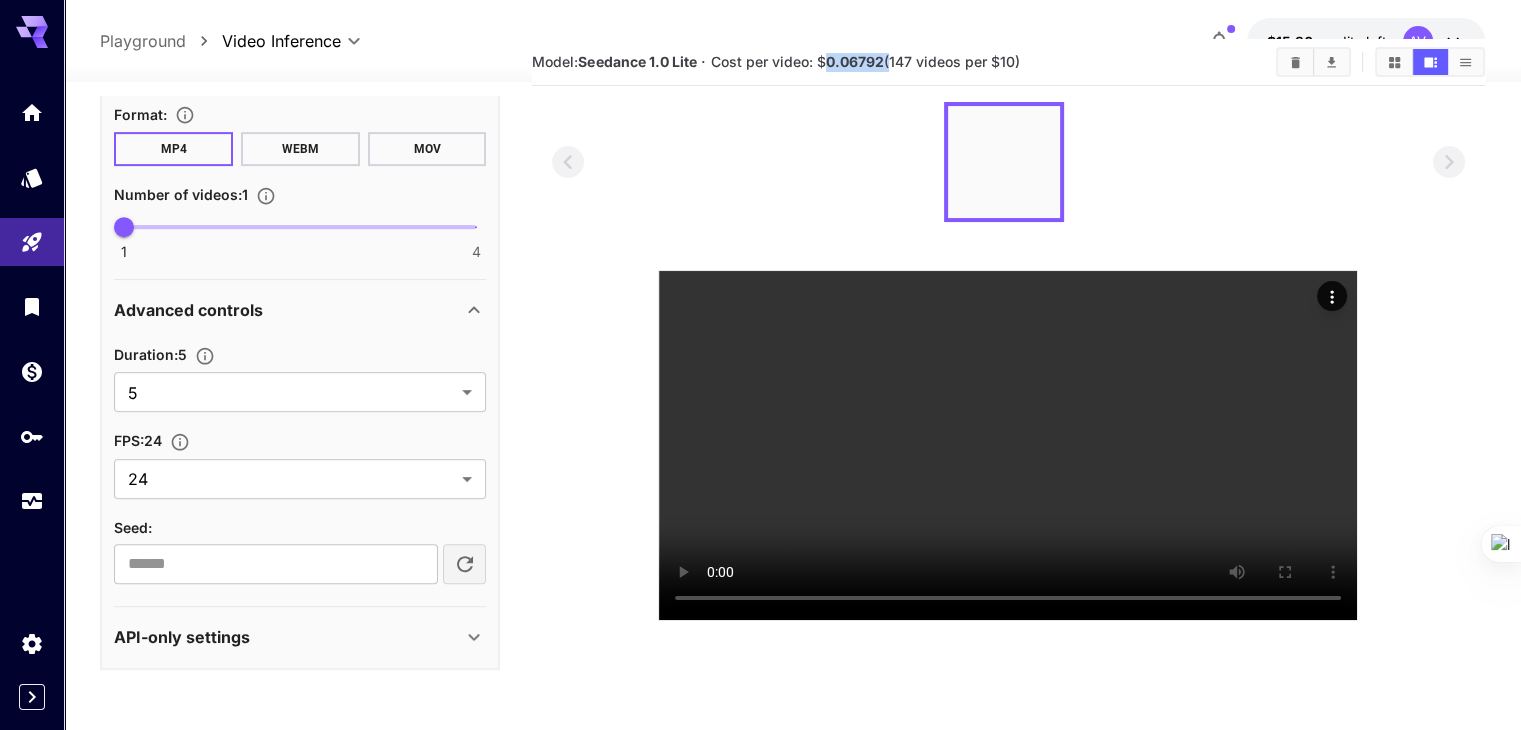 click on "Cost per video: $ 0.06792  (147 videos per $10)" at bounding box center [865, 61] 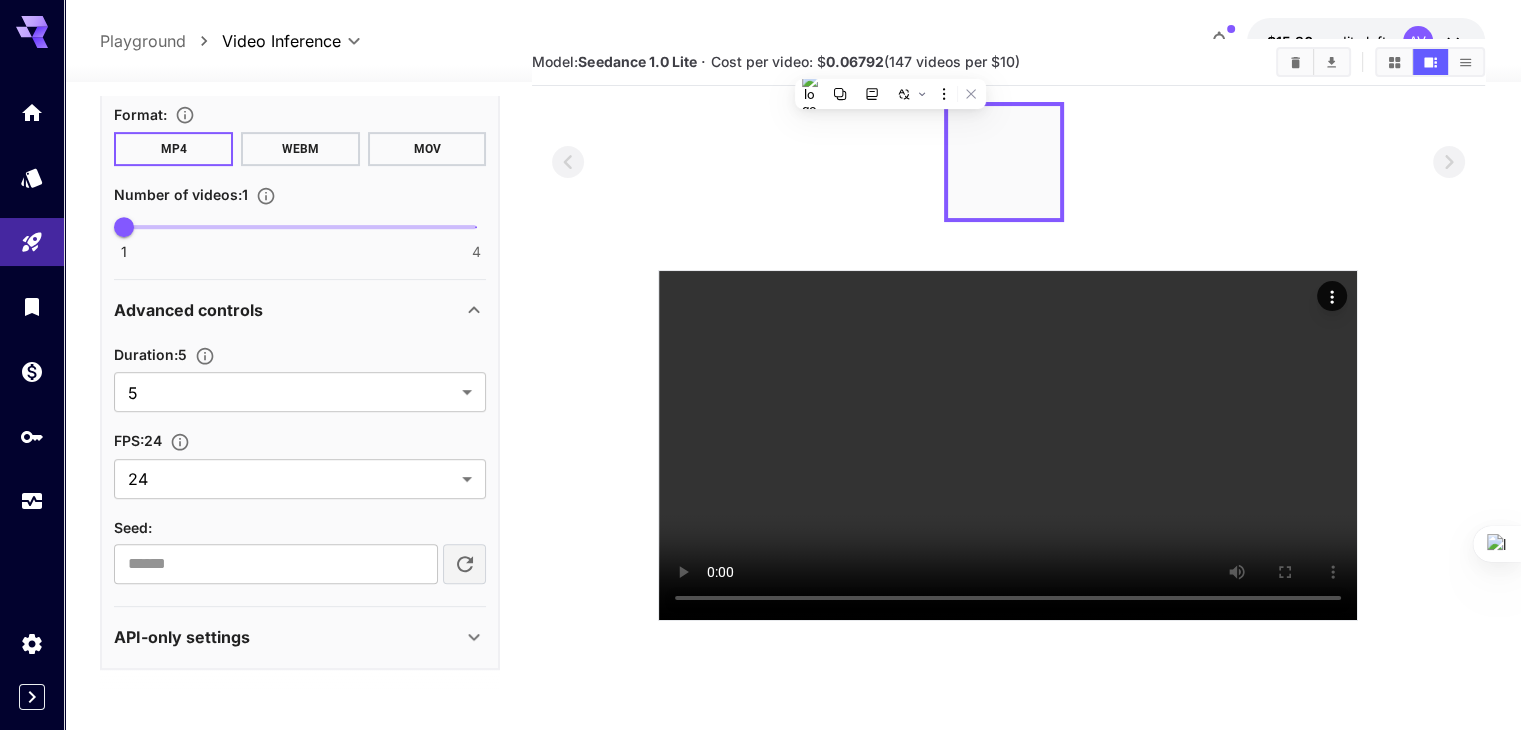 click on "Cost per video: $ 0.06792  (147 videos per $10)" at bounding box center (865, 61) 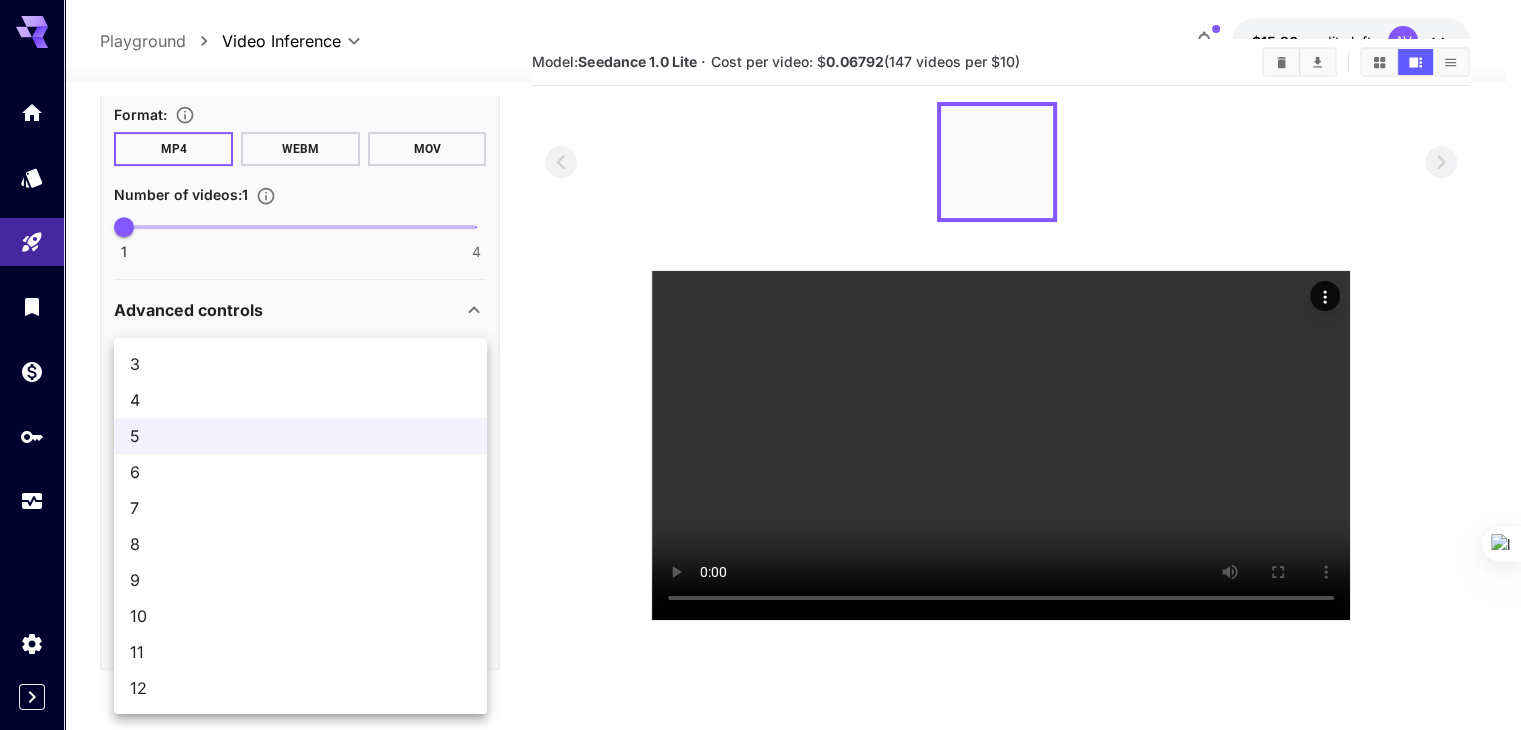 click on "**********" at bounding box center (760, 385) 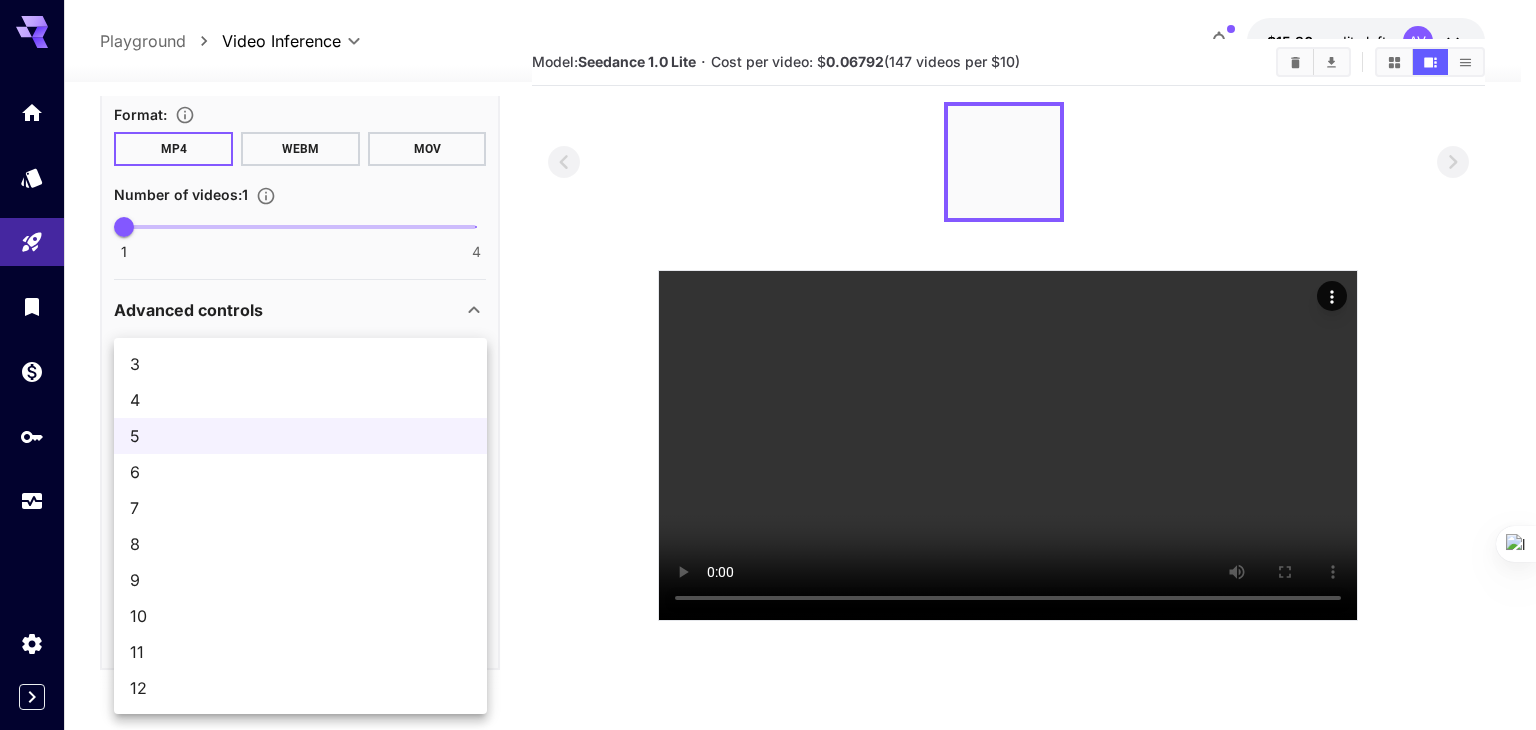 click on "12" at bounding box center [300, 688] 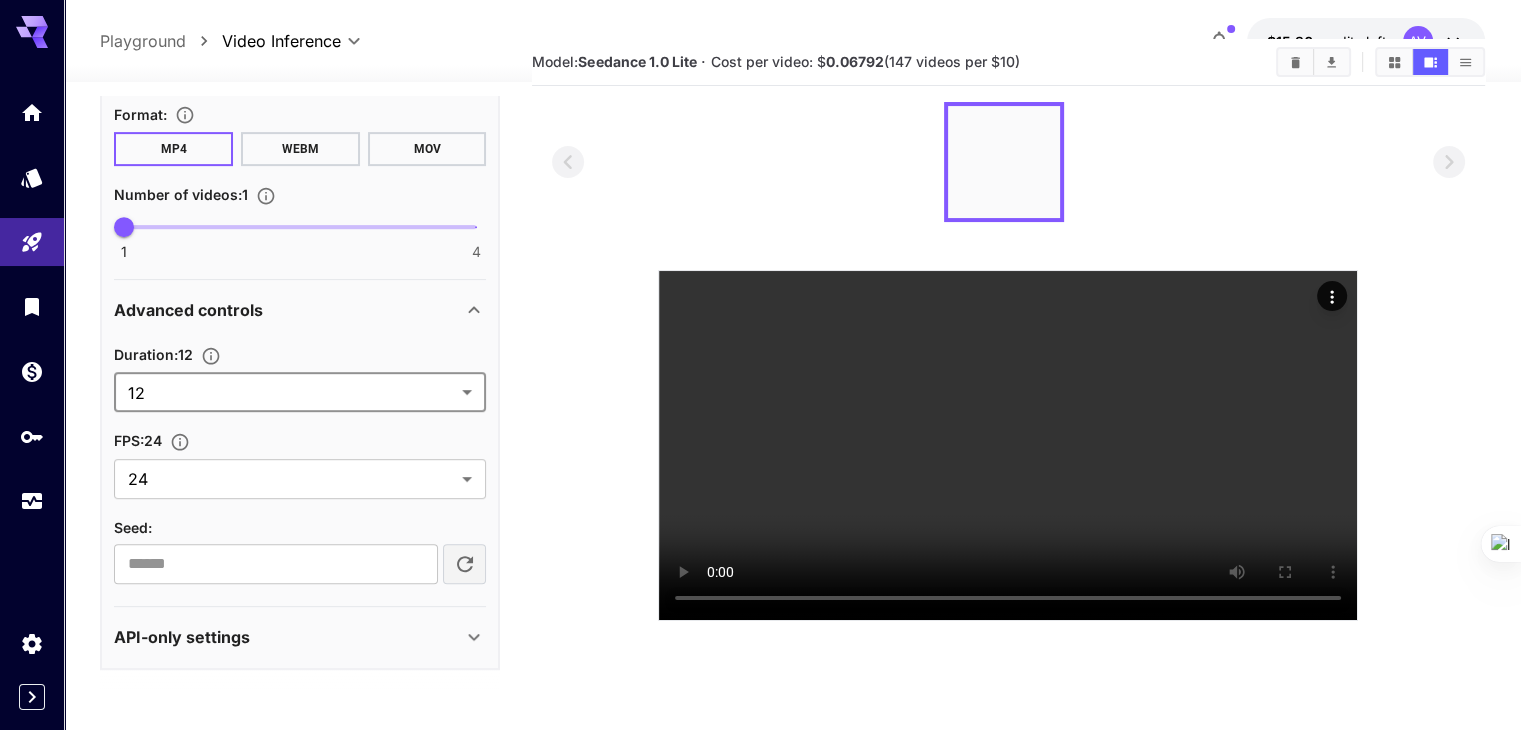 click on "FPS :  24" at bounding box center [300, 440] 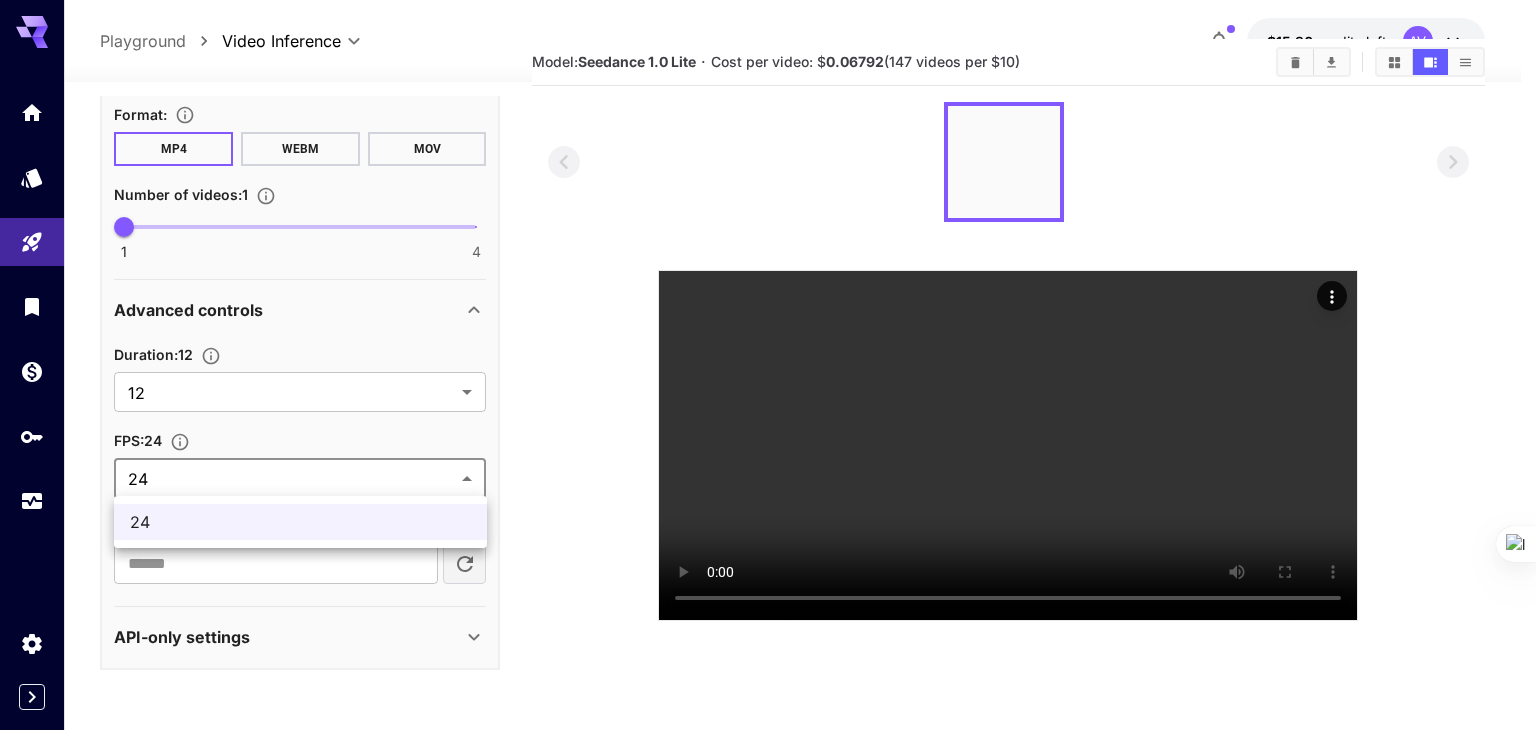 click on "**********" at bounding box center (768, 385) 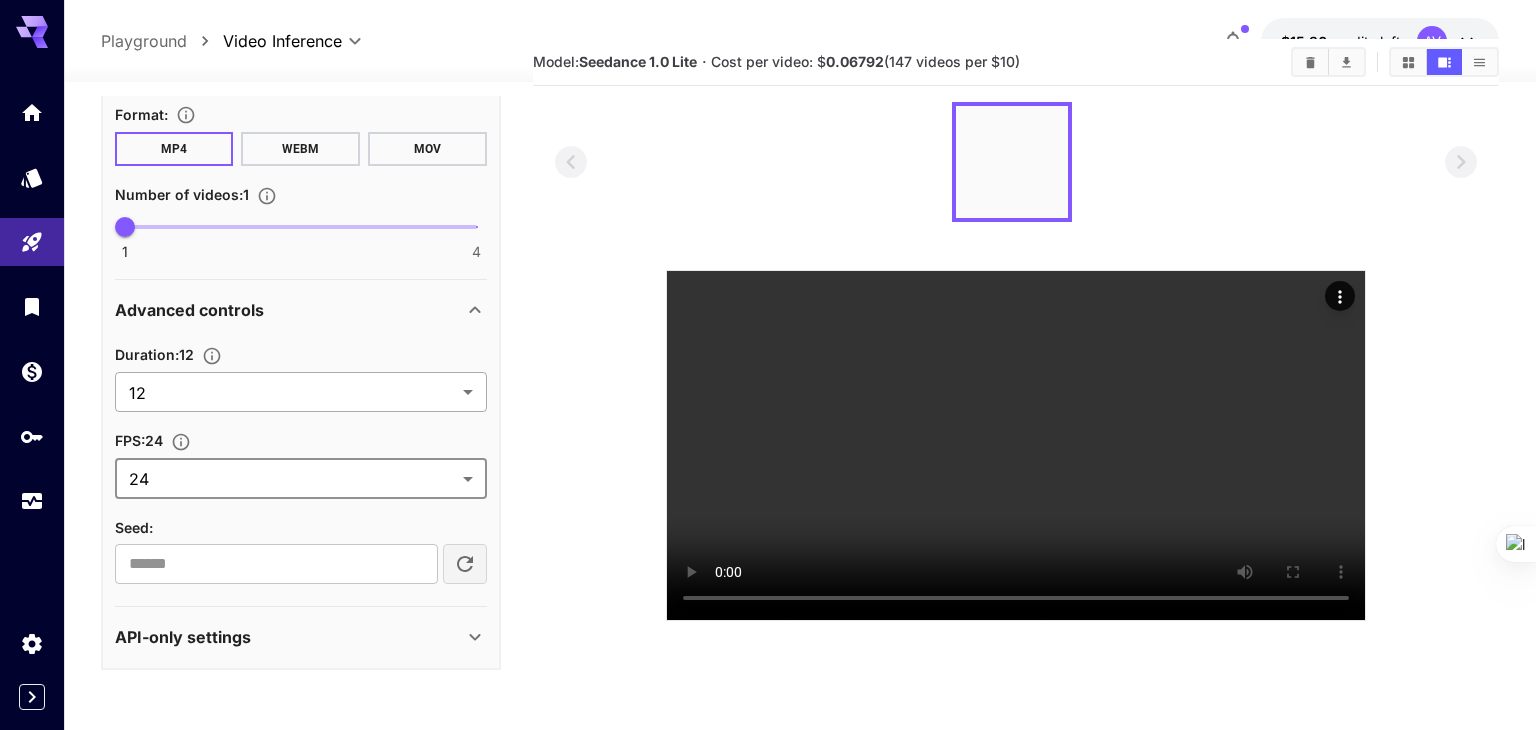 click on "**********" at bounding box center [768, 385] 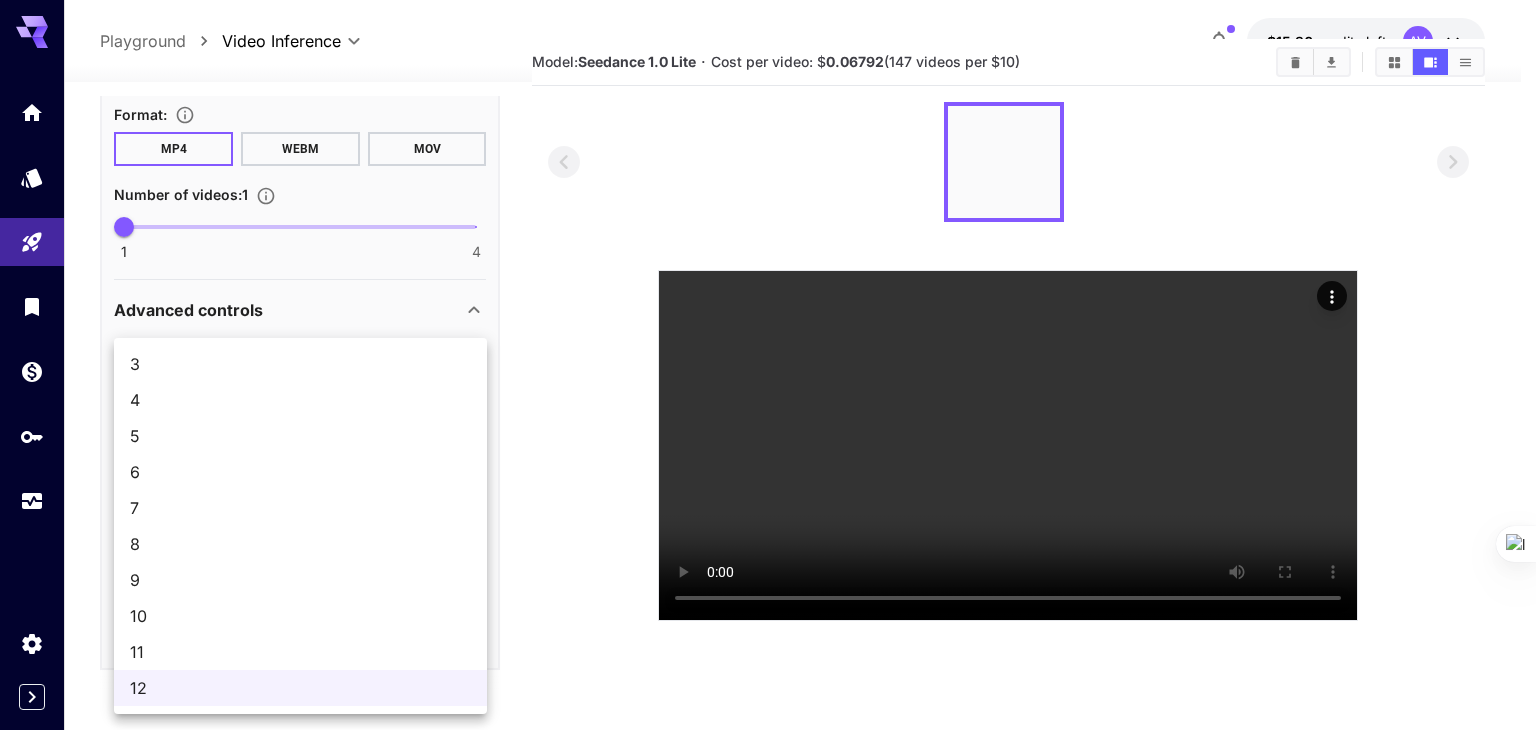 click at bounding box center (768, 365) 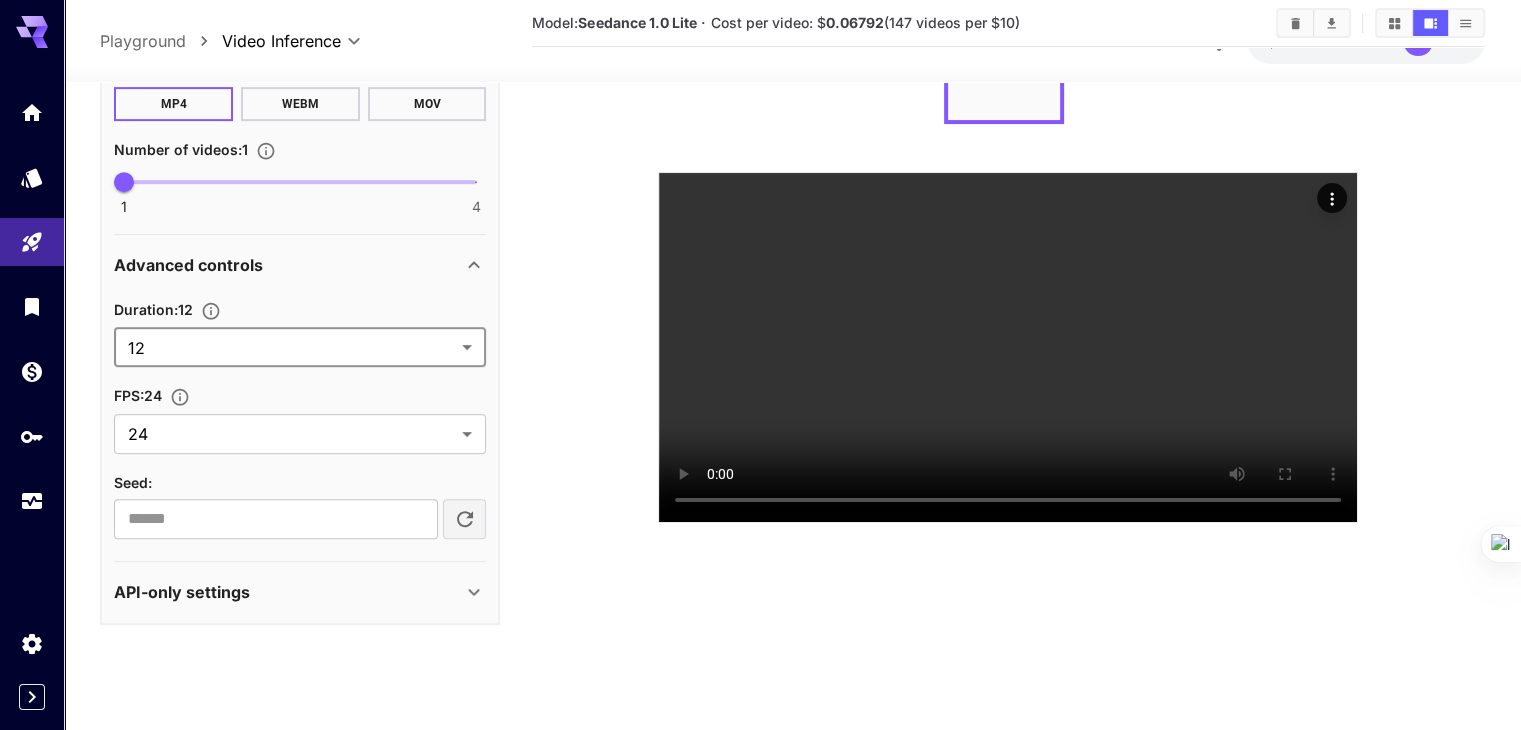 scroll, scrollTop: 158, scrollLeft: 0, axis: vertical 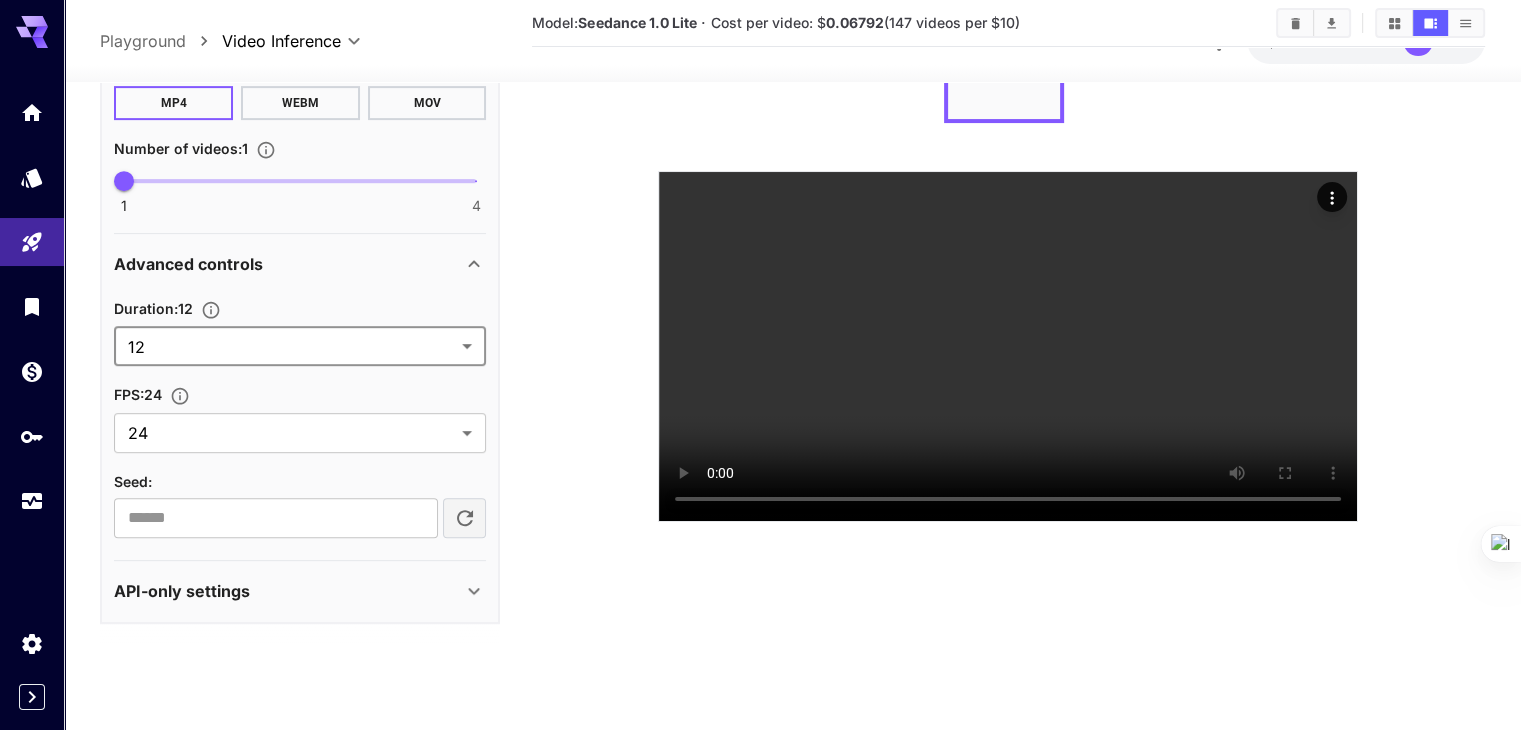 click on "API-only settings" at bounding box center [288, 591] 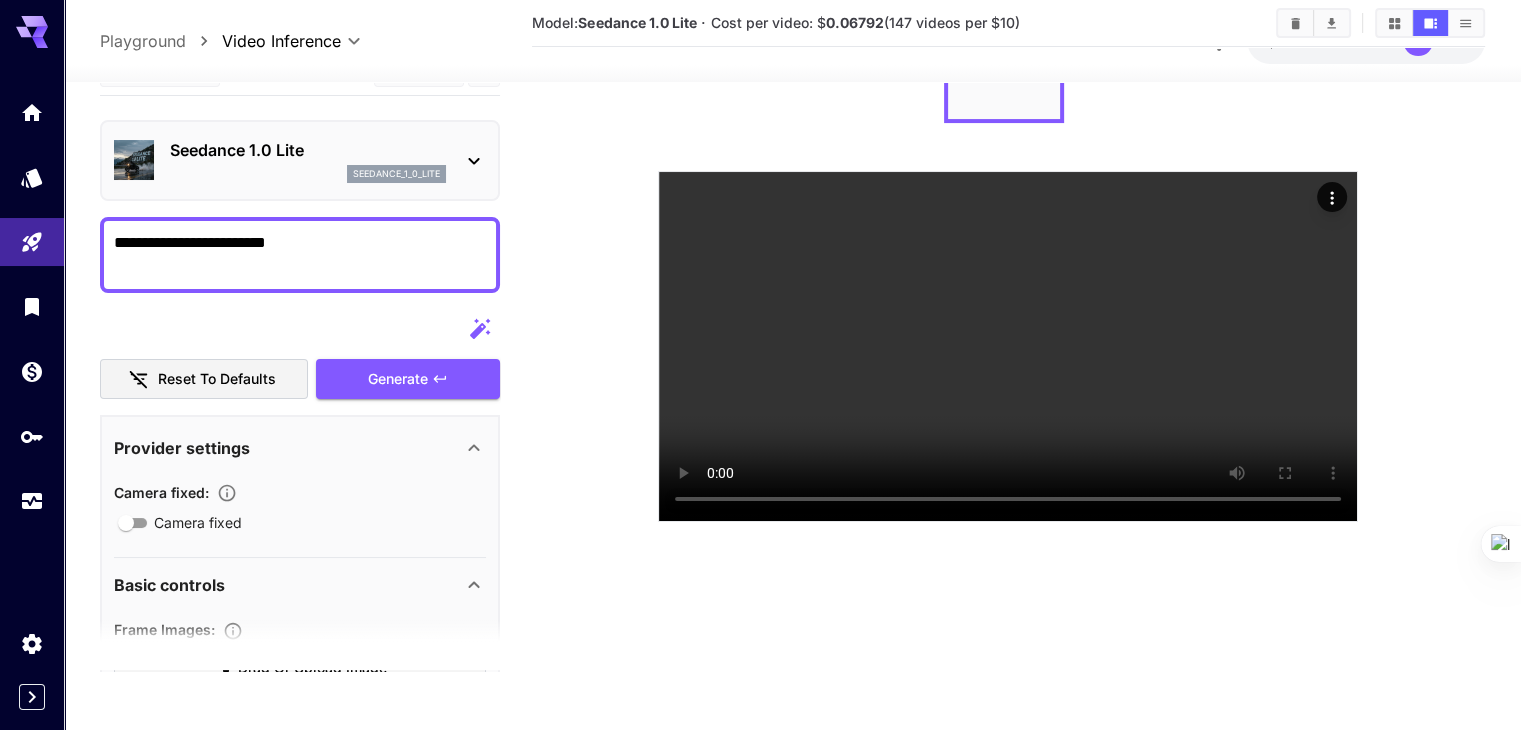 scroll, scrollTop: 0, scrollLeft: 0, axis: both 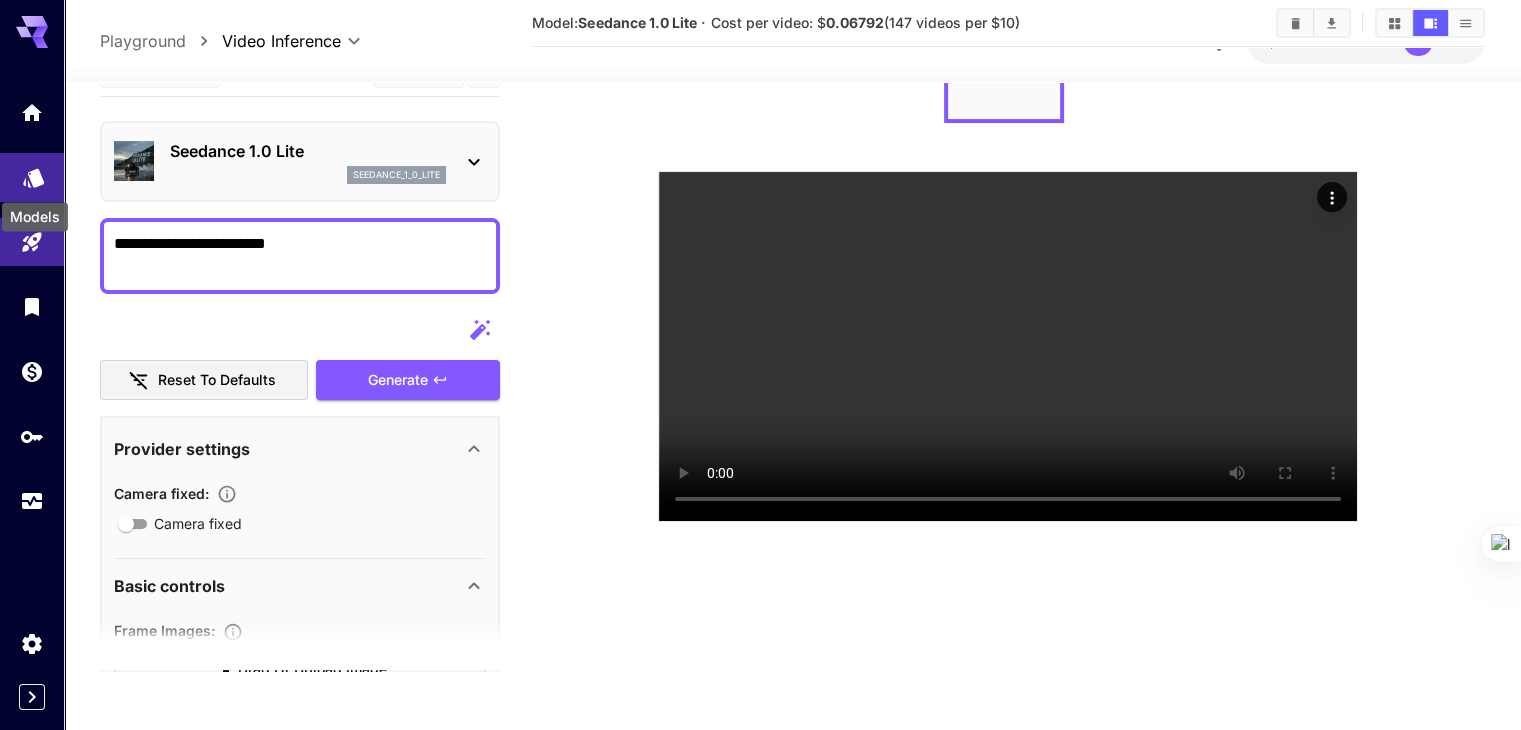 click 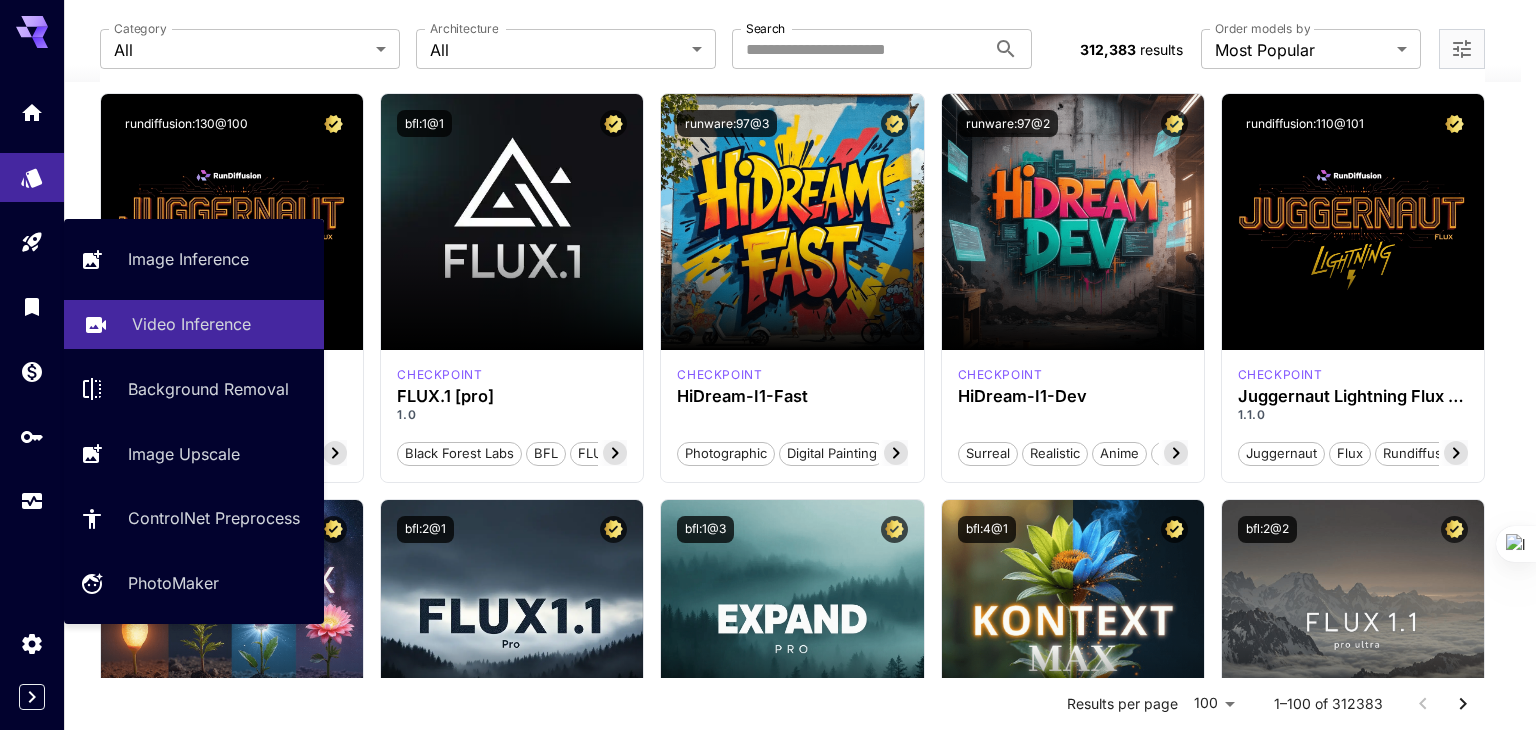 click on "Video Inference" at bounding box center [191, 324] 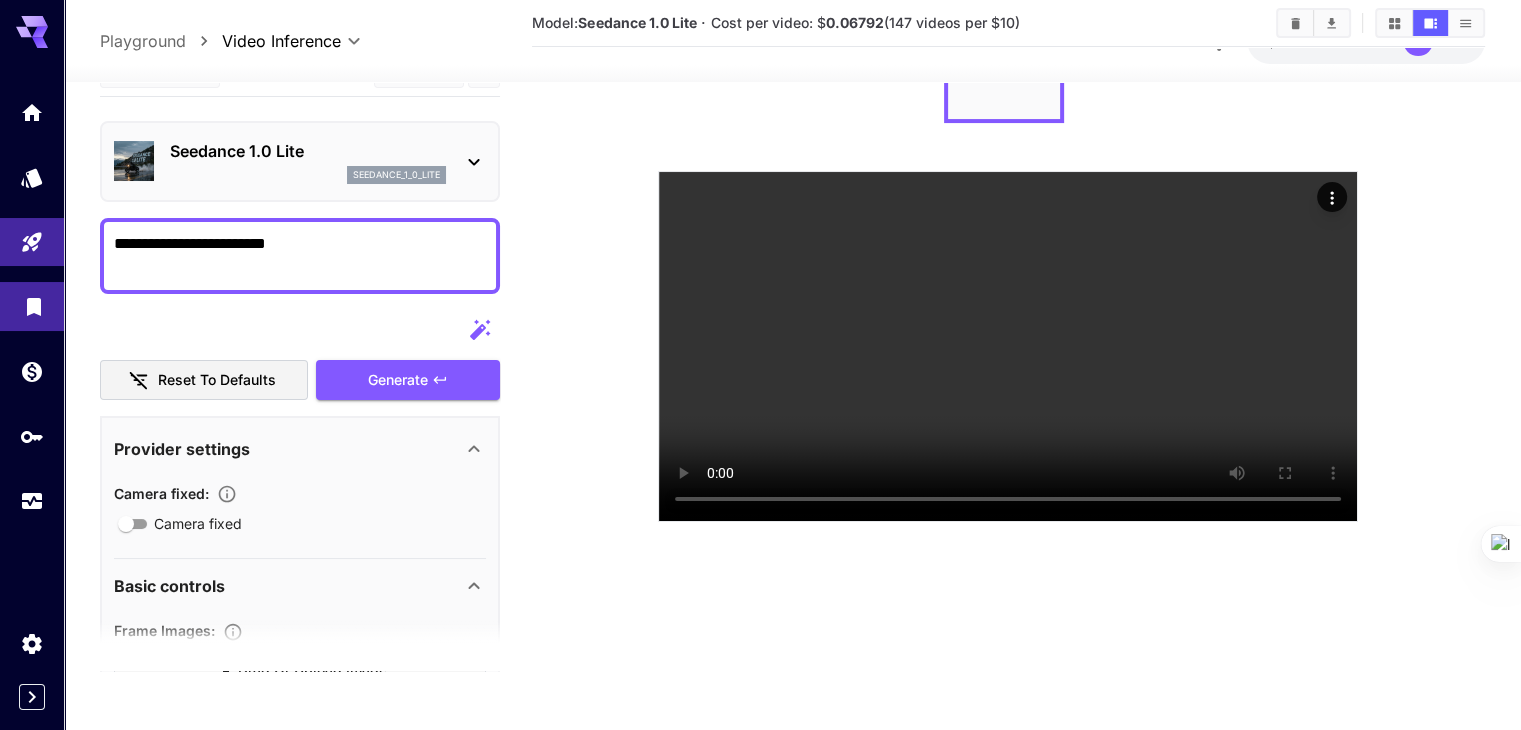 click at bounding box center [32, 306] 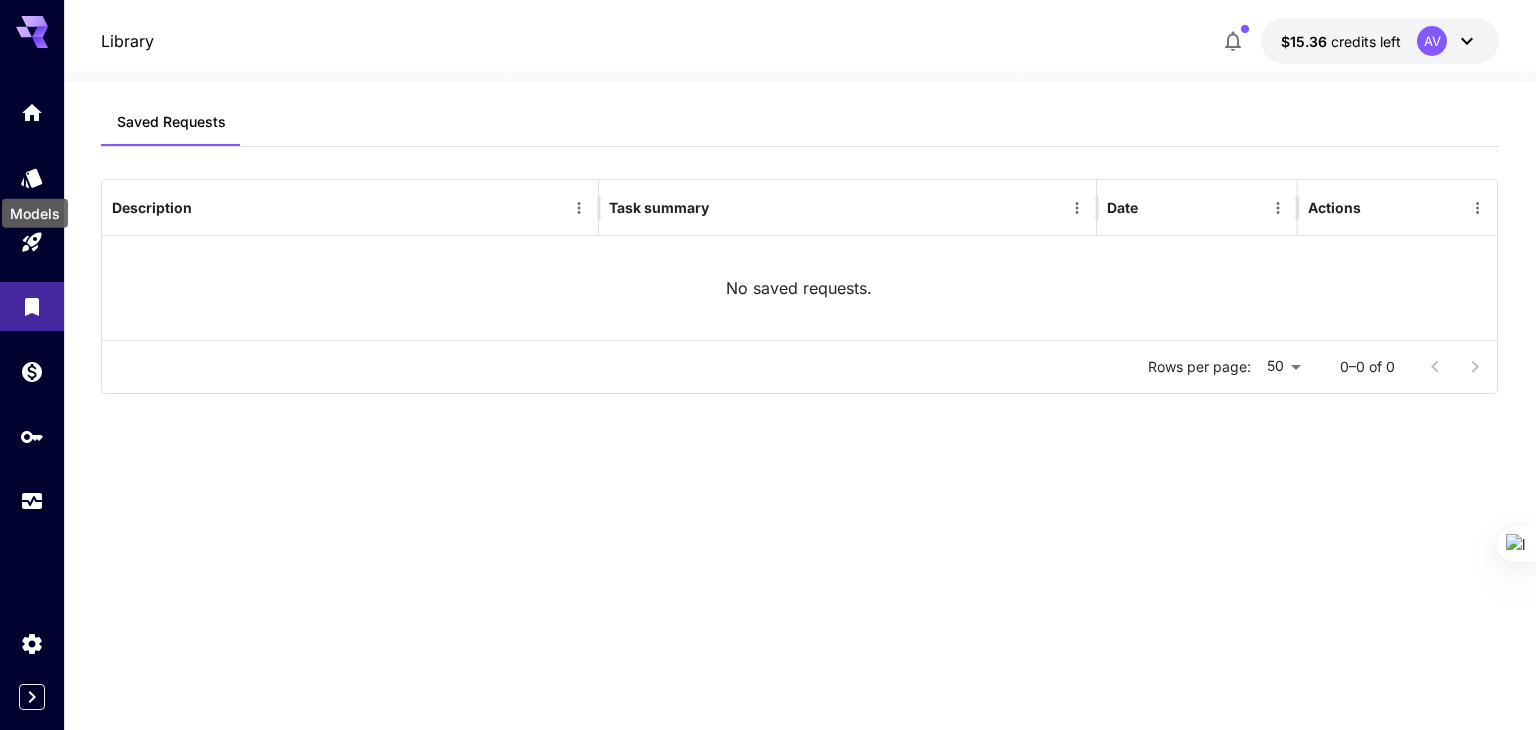 click on "Models" at bounding box center (35, 207) 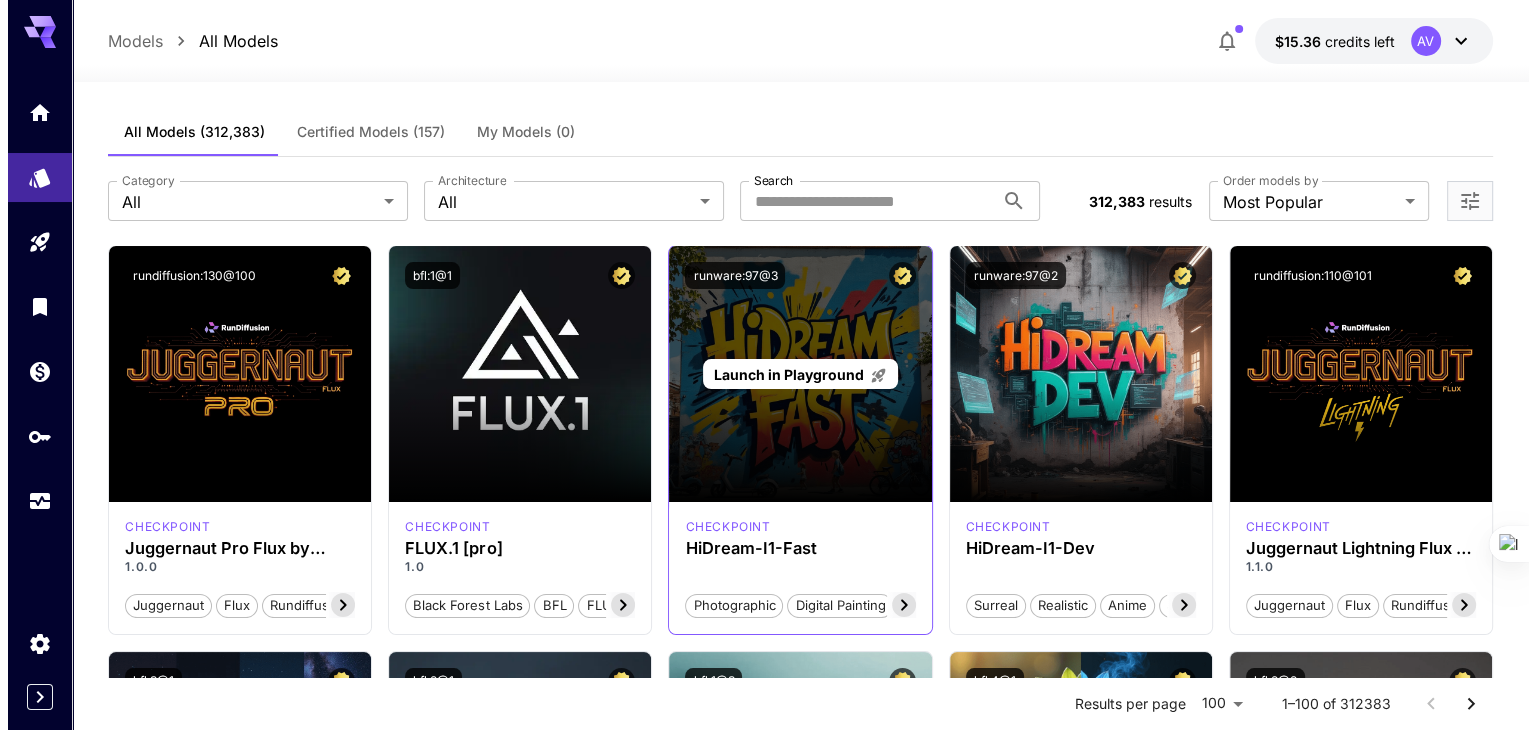 scroll, scrollTop: 0, scrollLeft: 0, axis: both 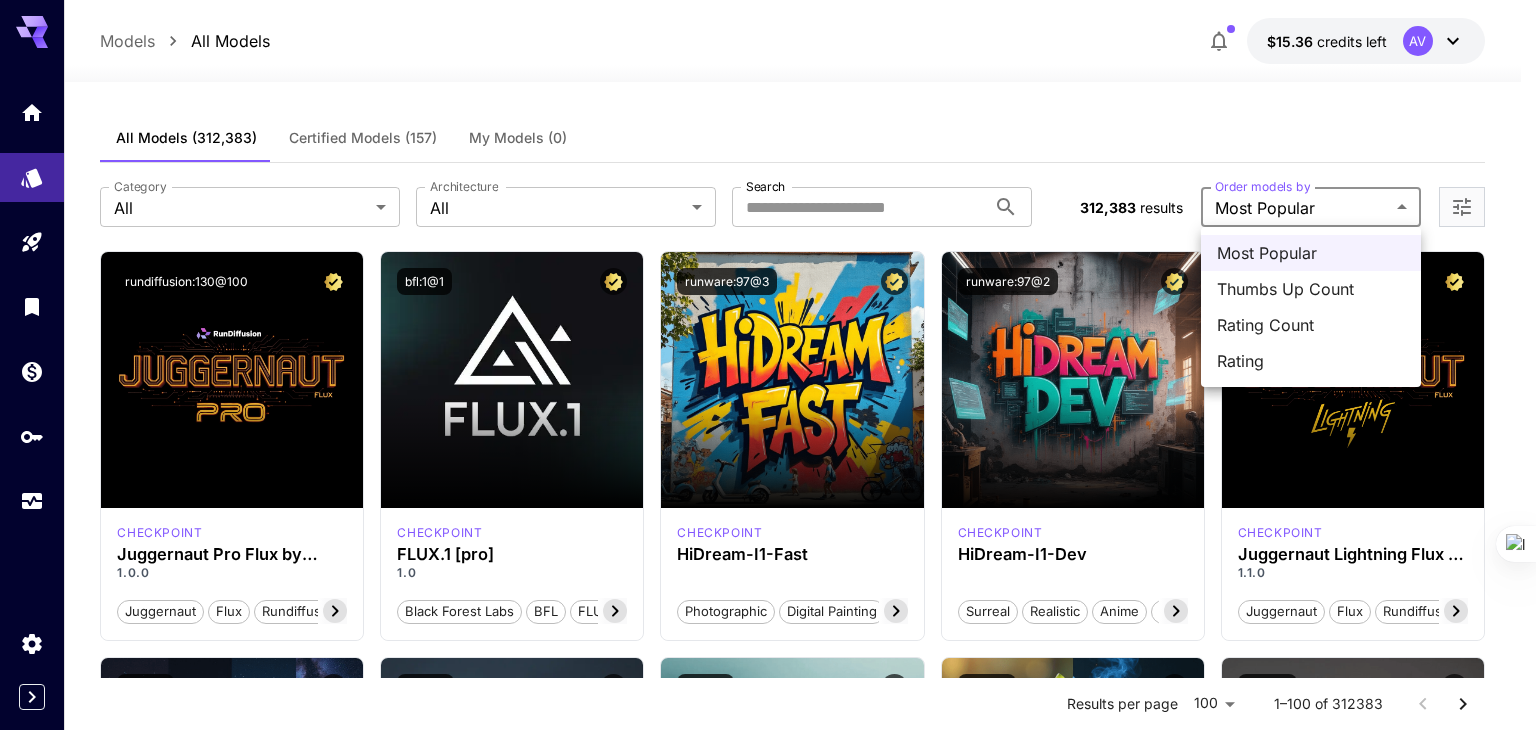 click on "**********" at bounding box center [768, 5700] 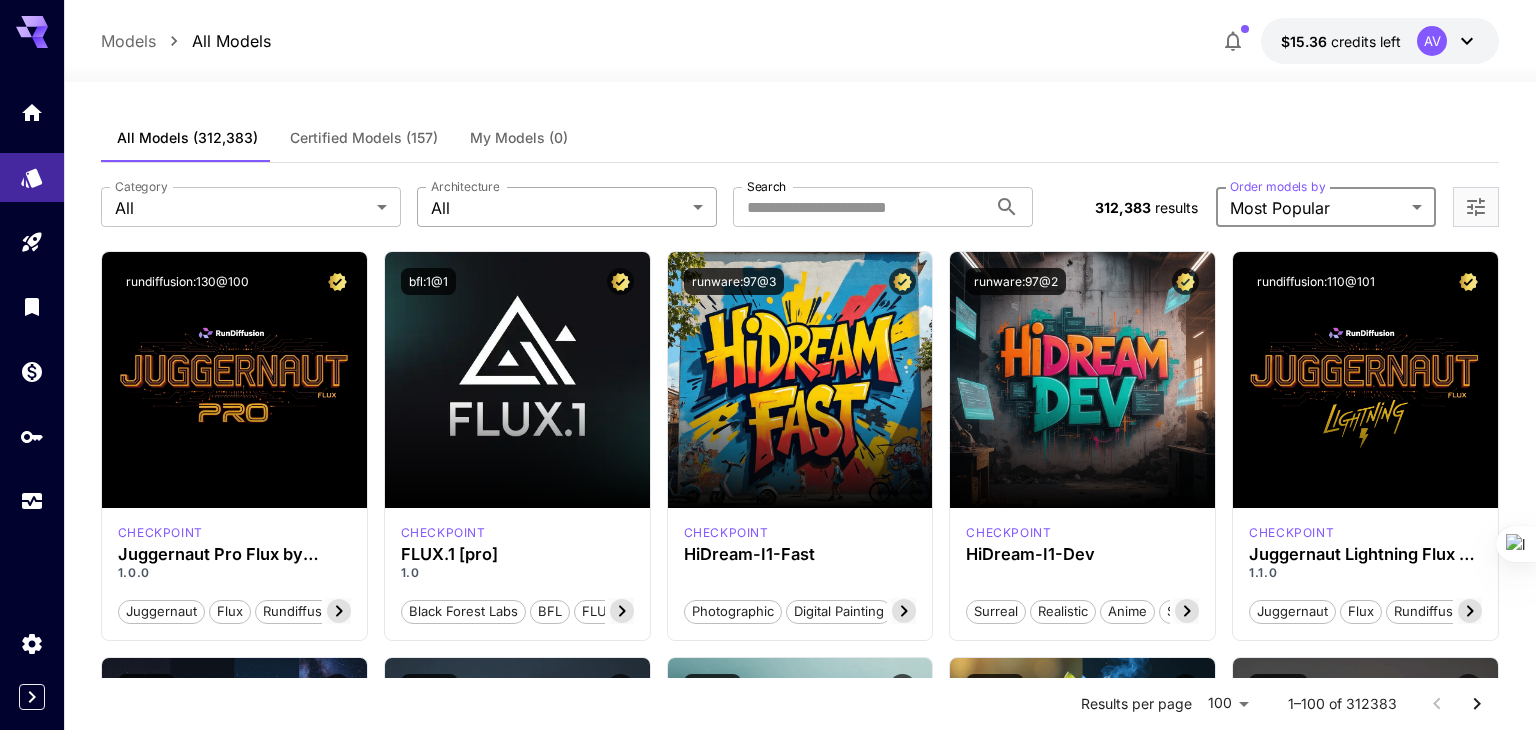 click on "**********" at bounding box center (768, 5700) 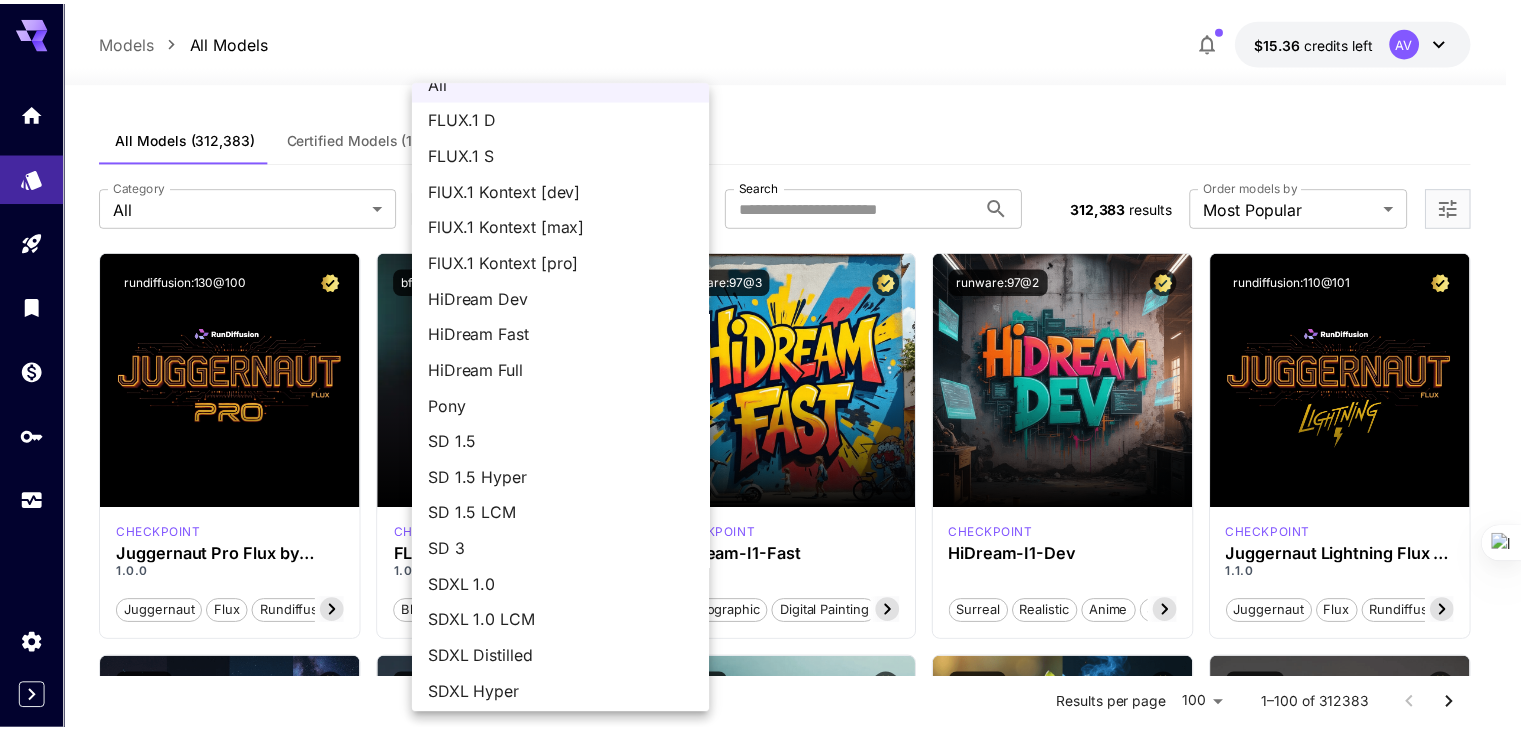 scroll, scrollTop: 0, scrollLeft: 0, axis: both 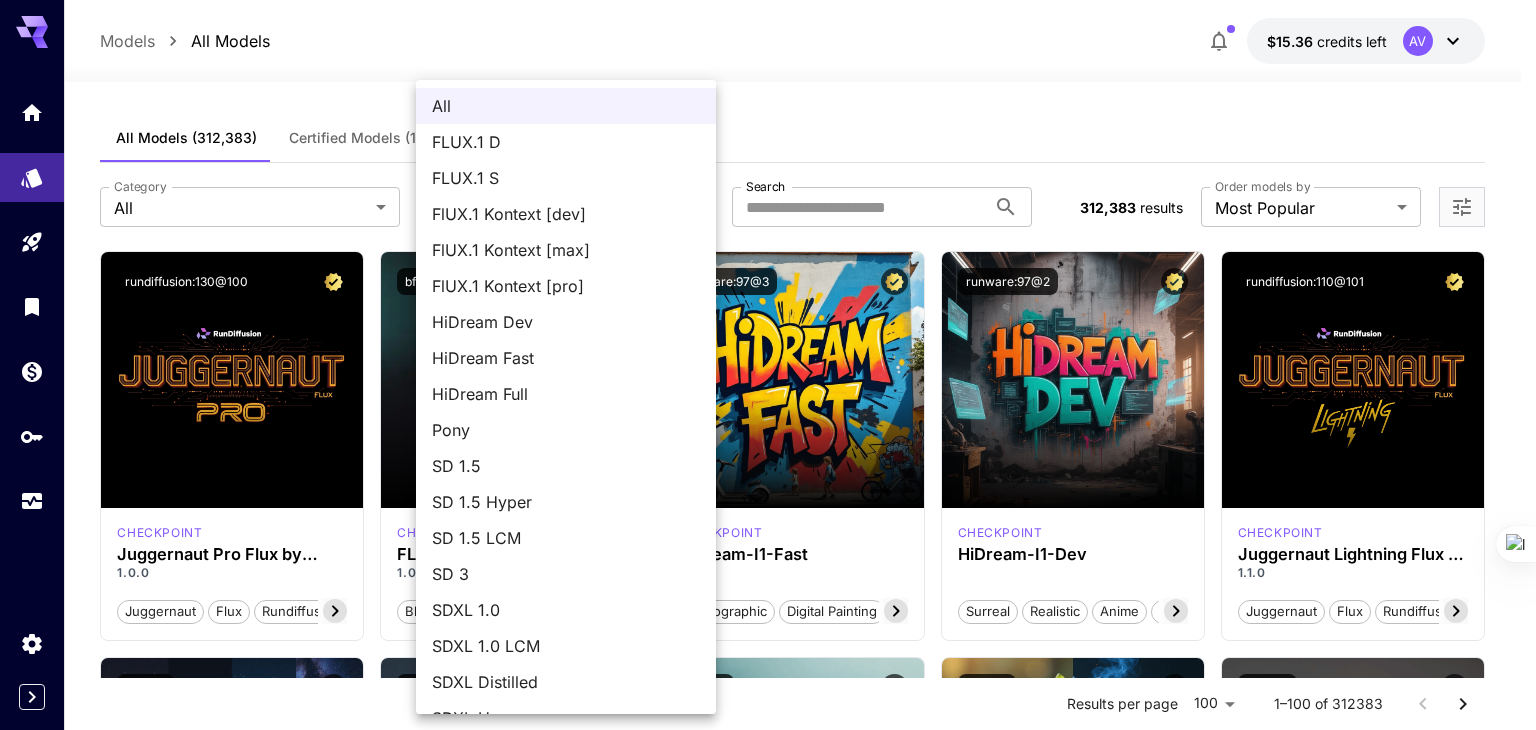click at bounding box center (768, 365) 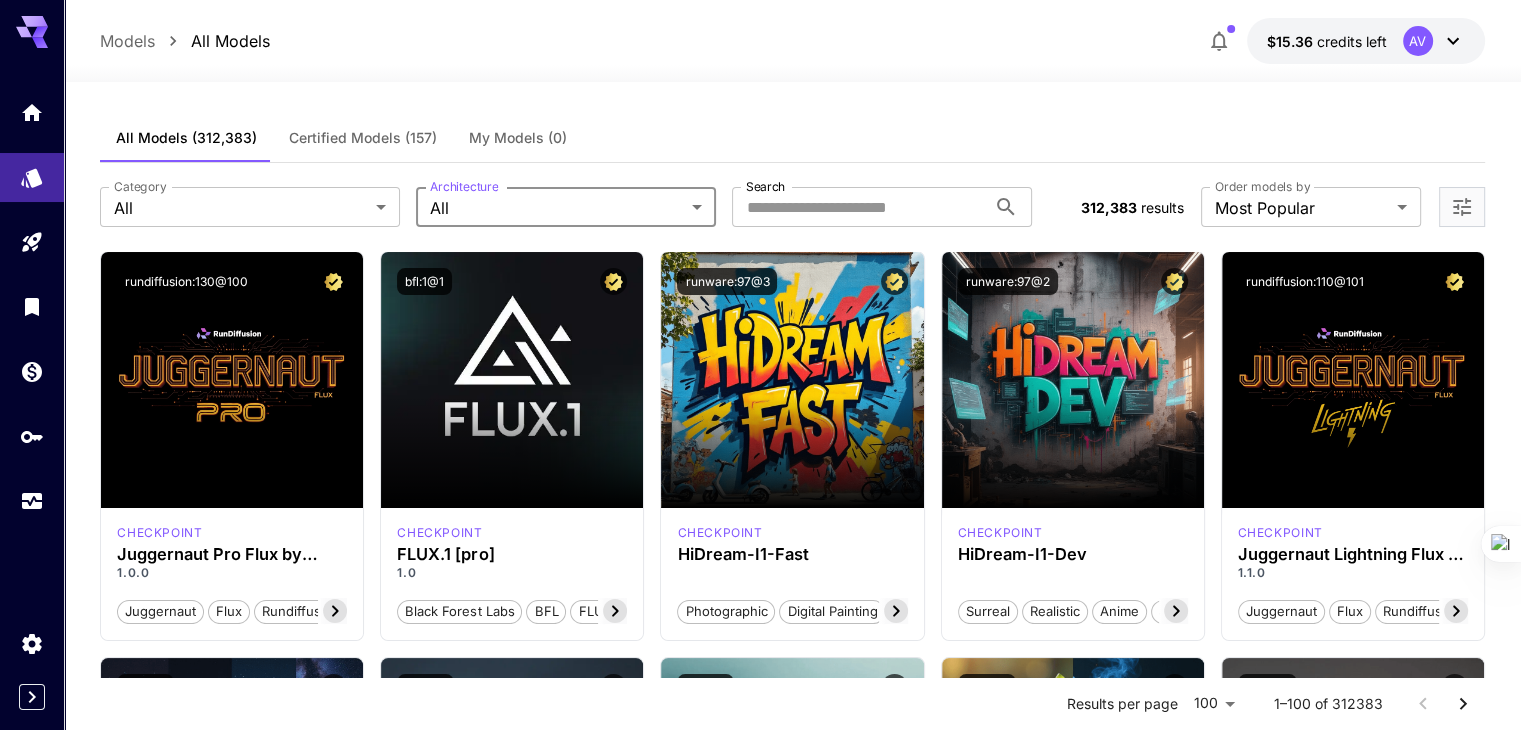 click on "Certified Models (157)" at bounding box center [363, 138] 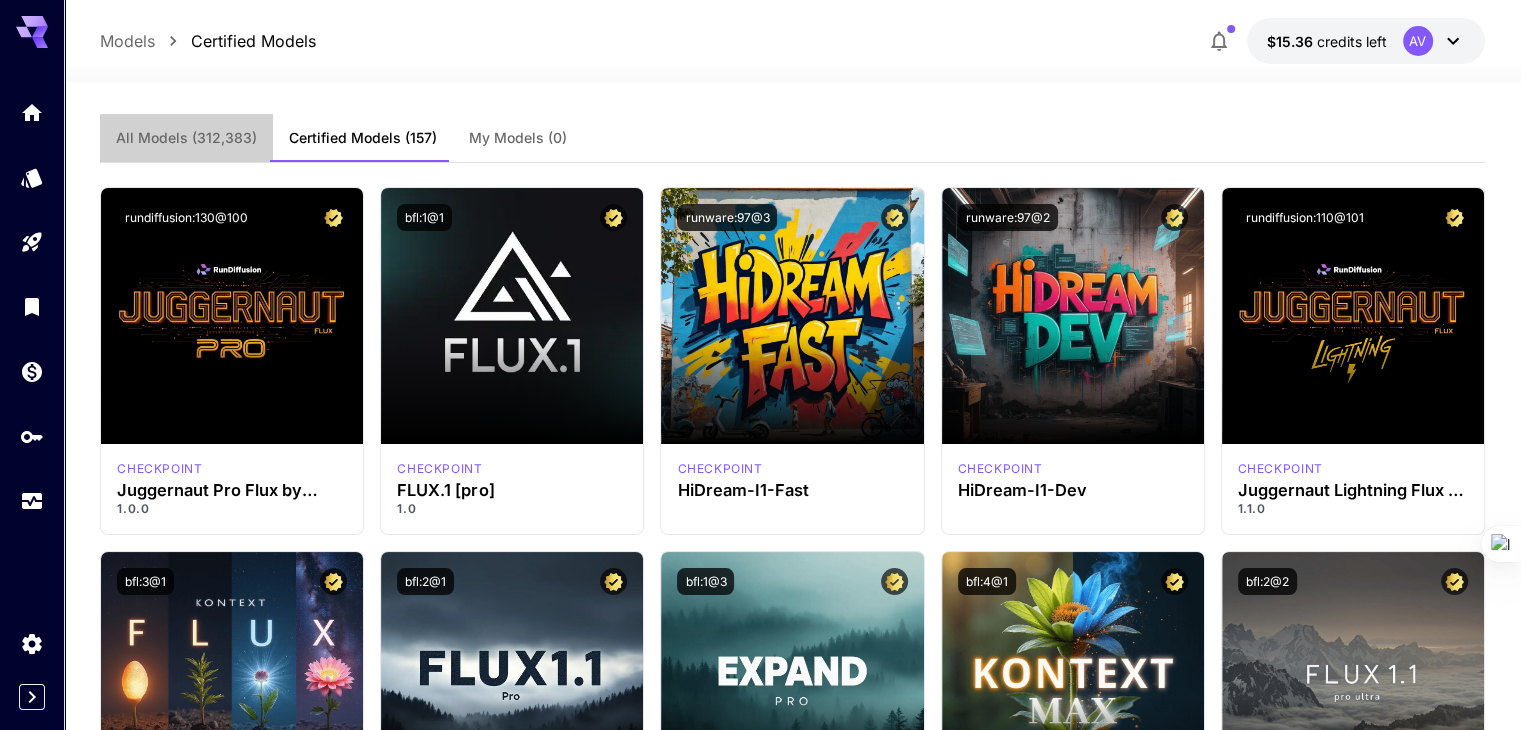 click on "All Models (312,383)" at bounding box center (186, 138) 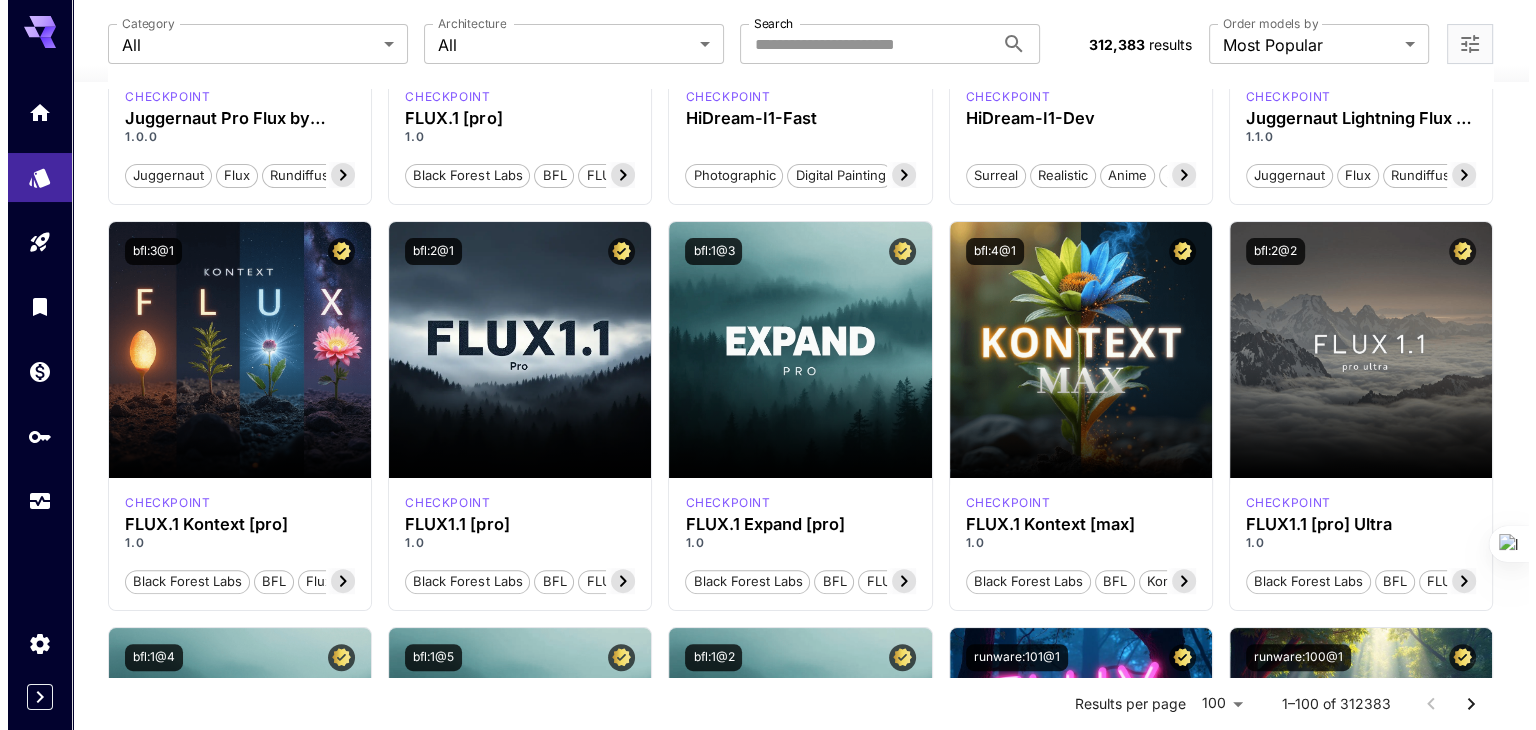 scroll, scrollTop: 200, scrollLeft: 0, axis: vertical 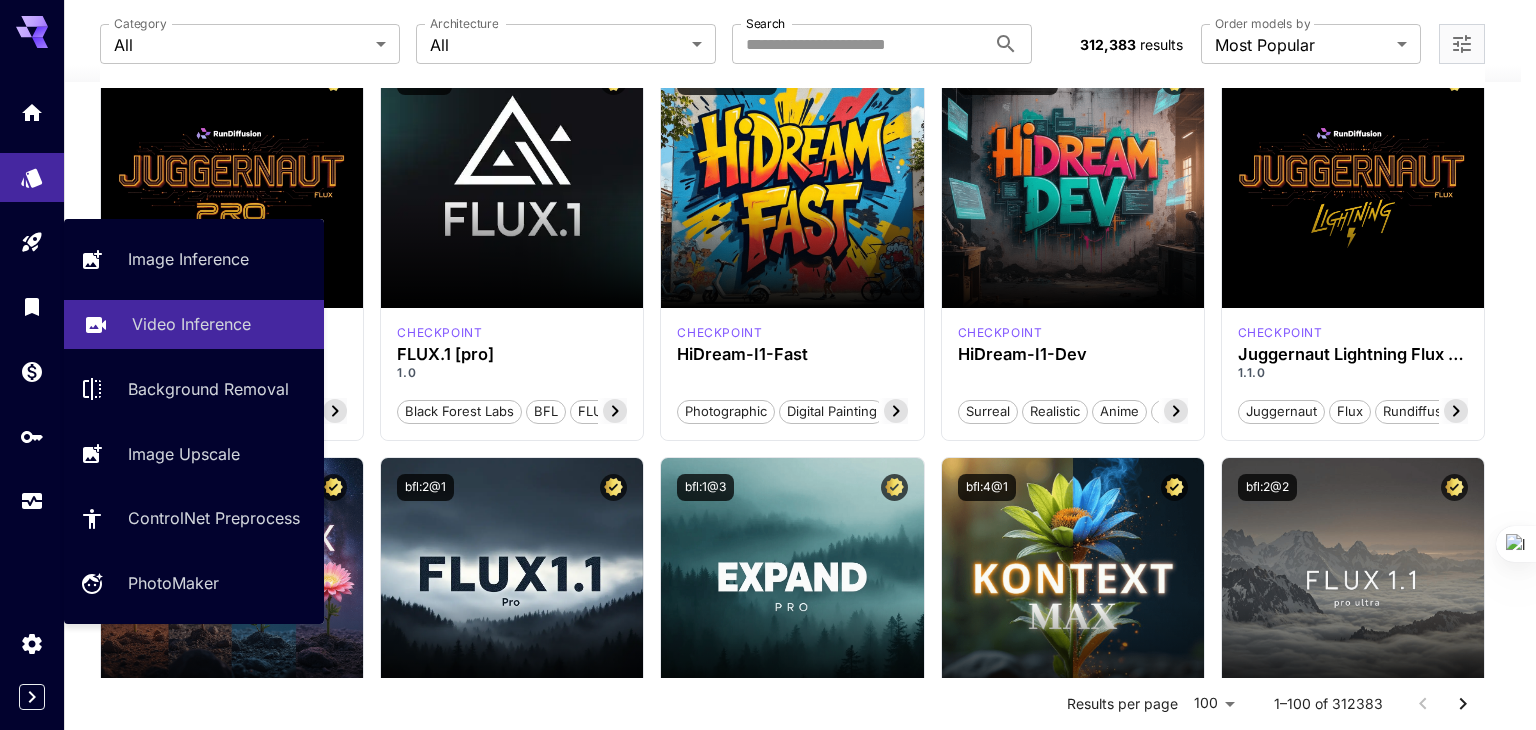 click on "Video Inference" at bounding box center [191, 324] 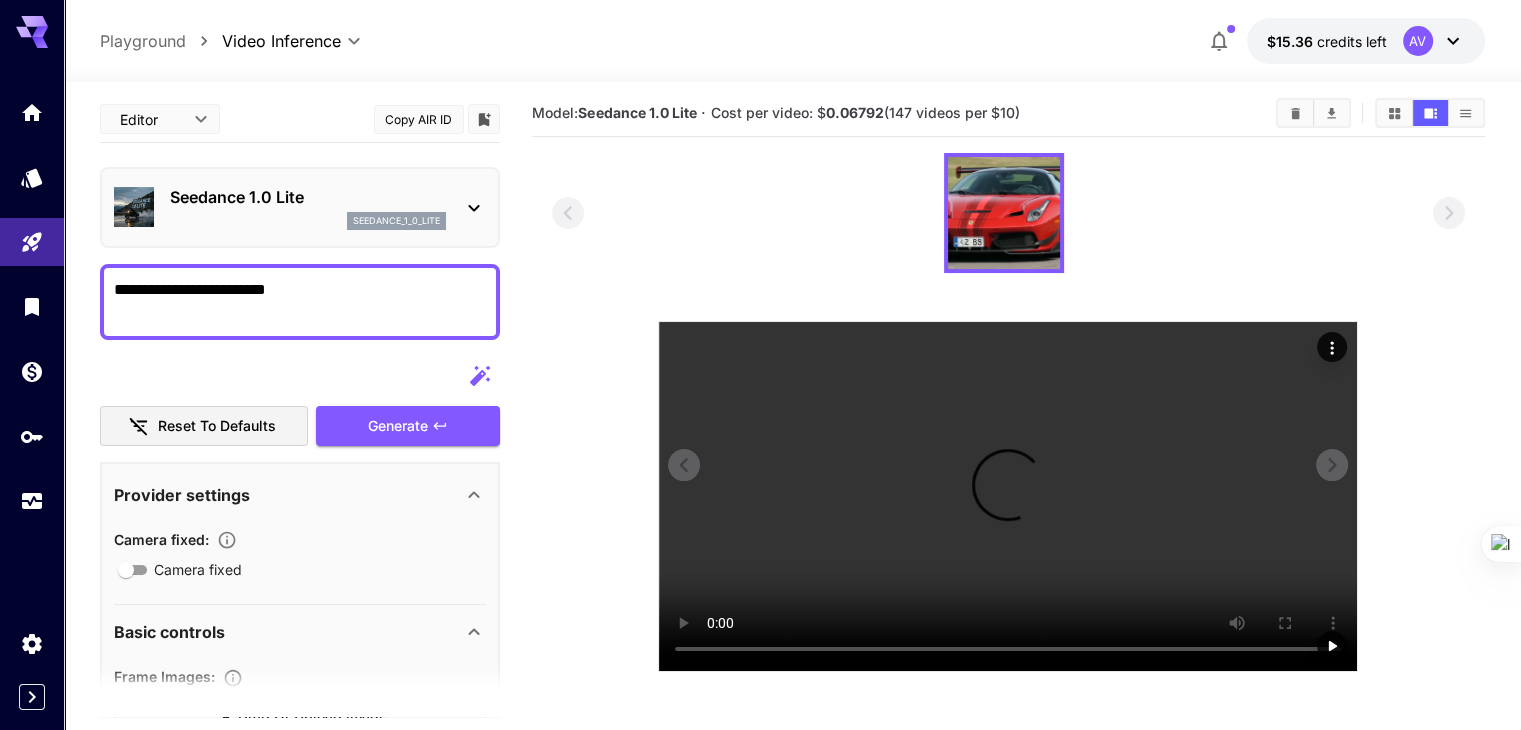 scroll, scrollTop: 0, scrollLeft: 0, axis: both 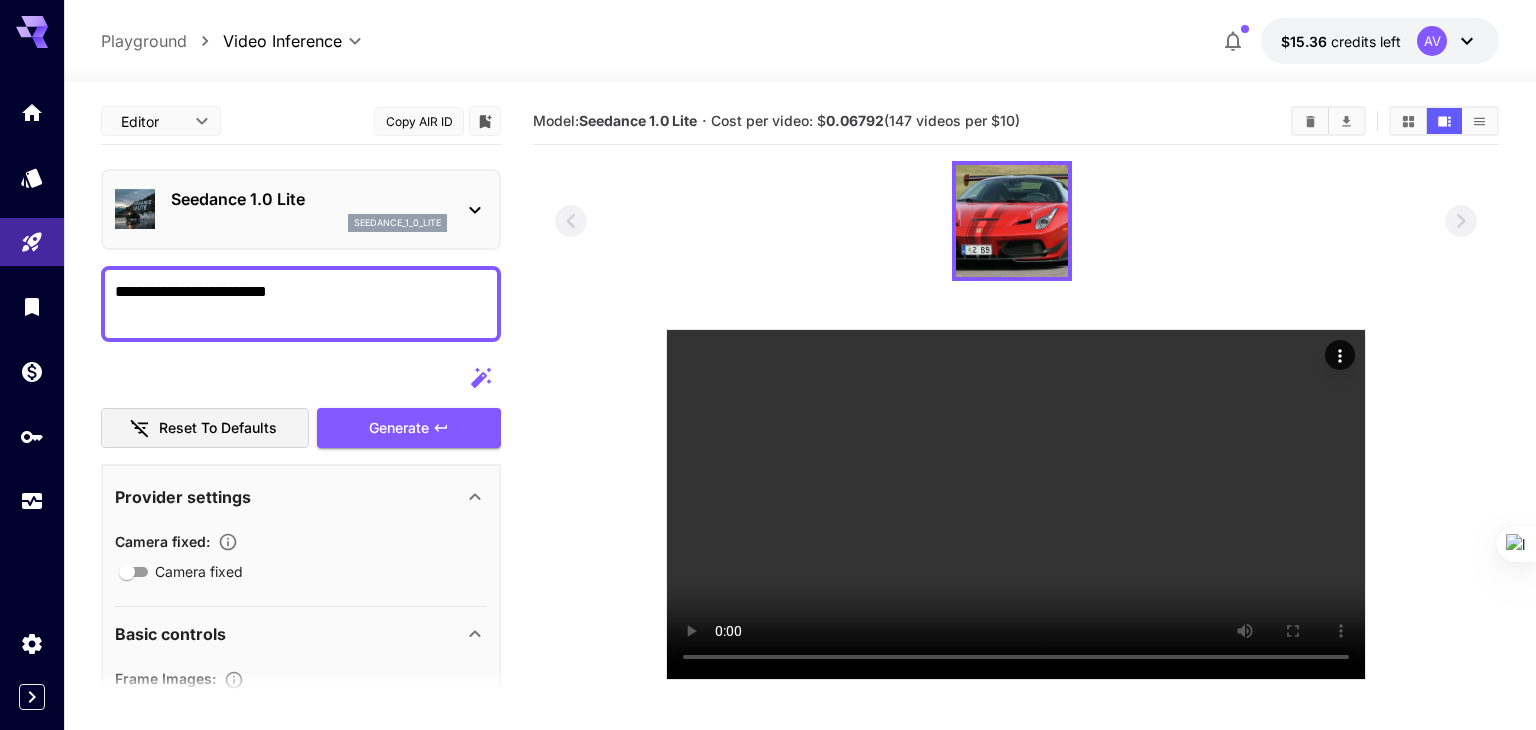 click on "**********" at bounding box center [768, 444] 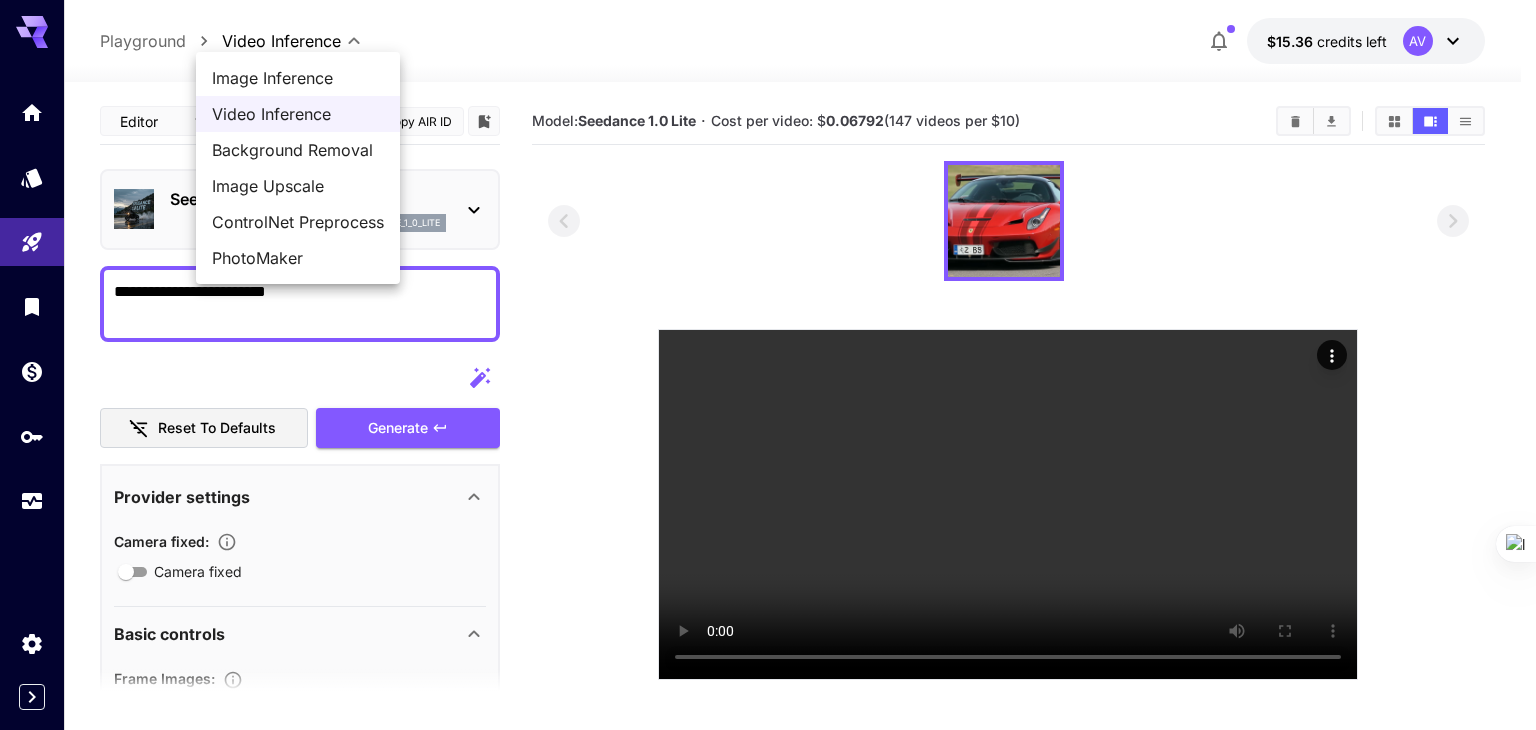 click at bounding box center (768, 365) 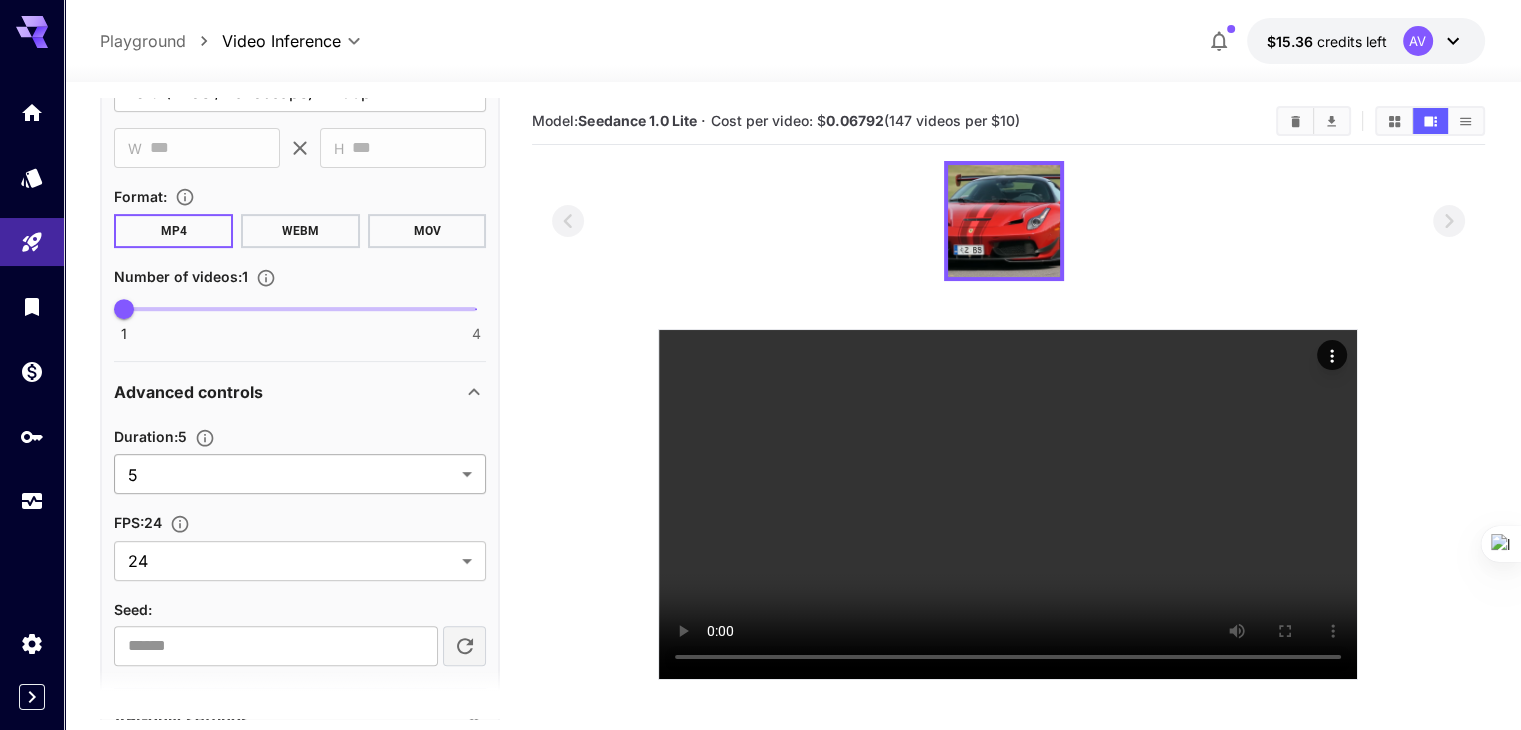 scroll, scrollTop: 848, scrollLeft: 0, axis: vertical 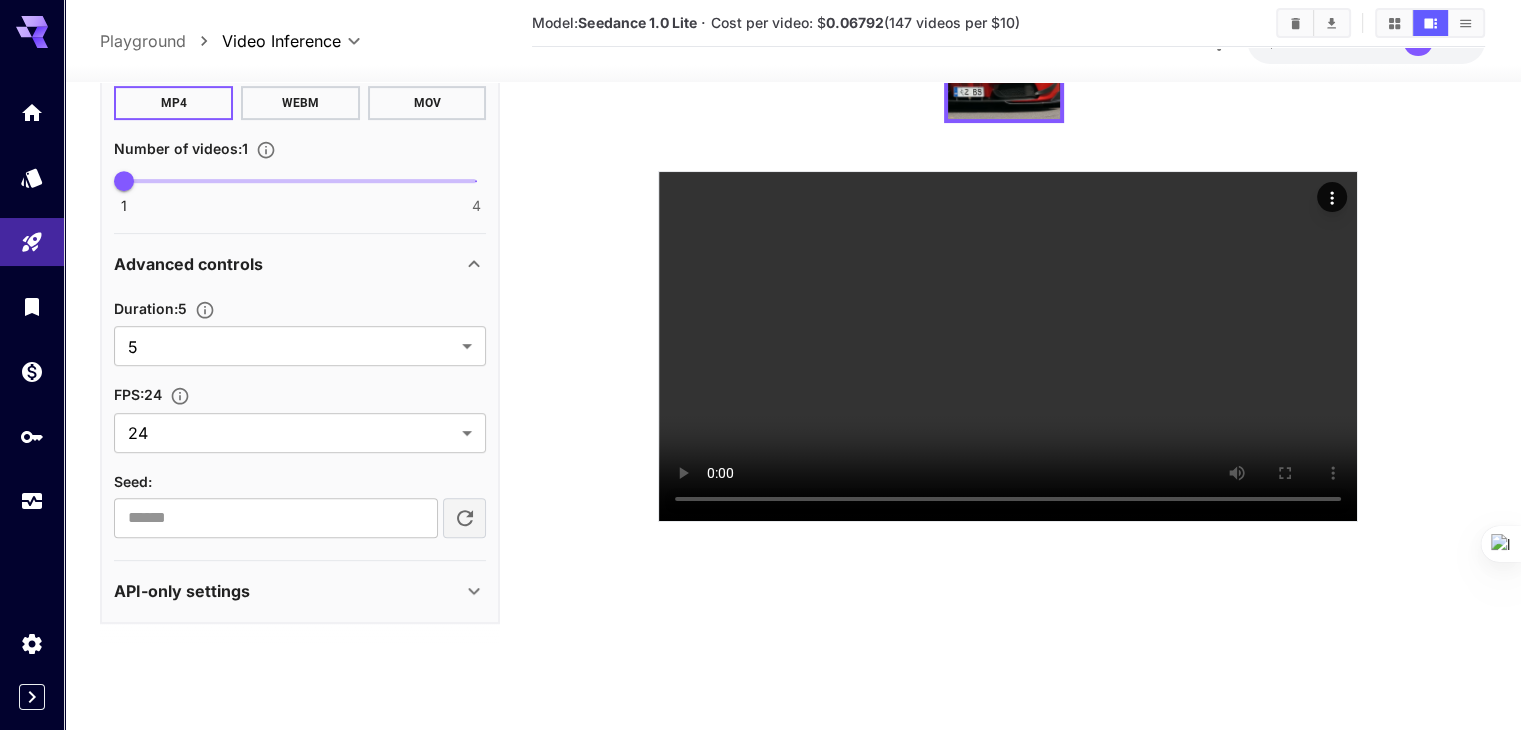 click on "API-only settings" at bounding box center [182, 591] 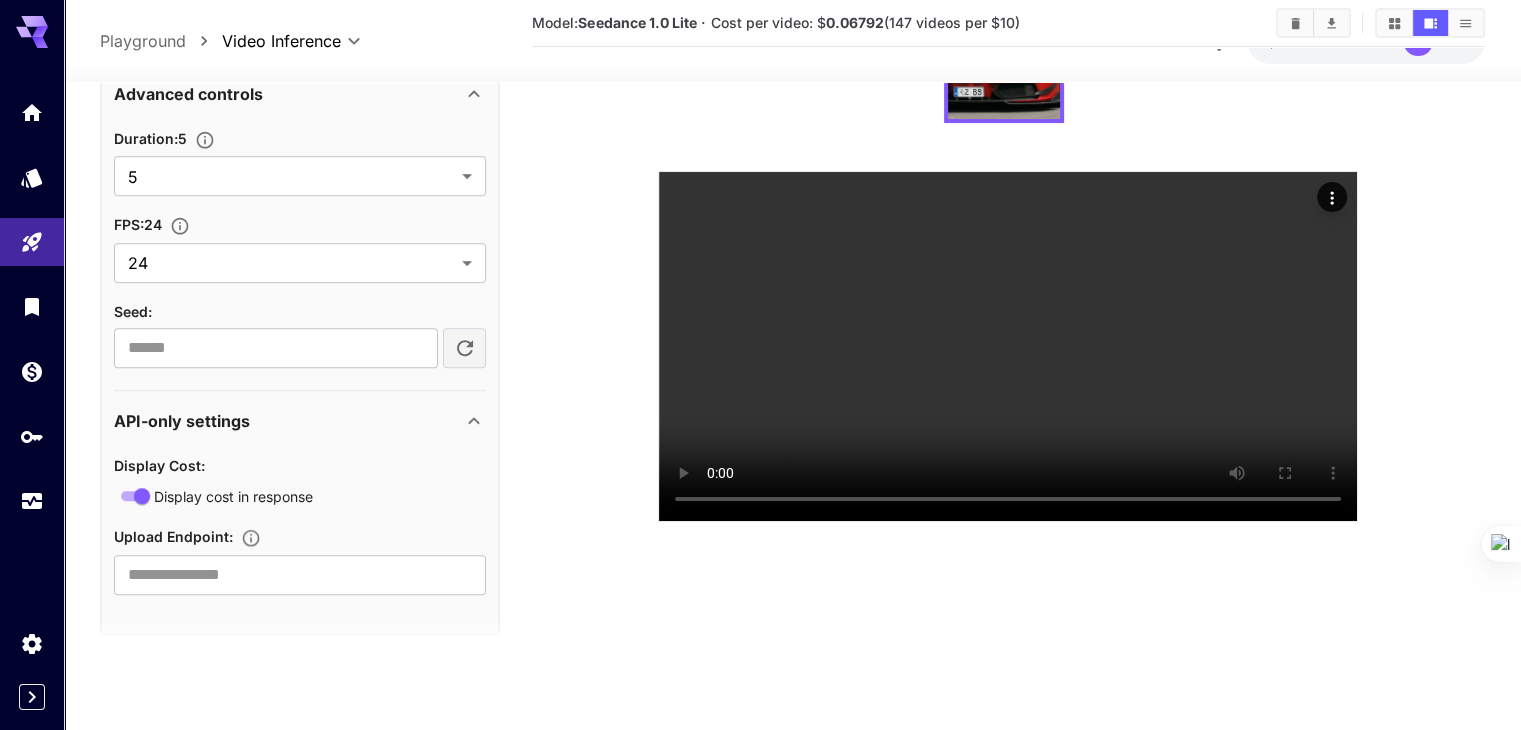 scroll, scrollTop: 1029, scrollLeft: 0, axis: vertical 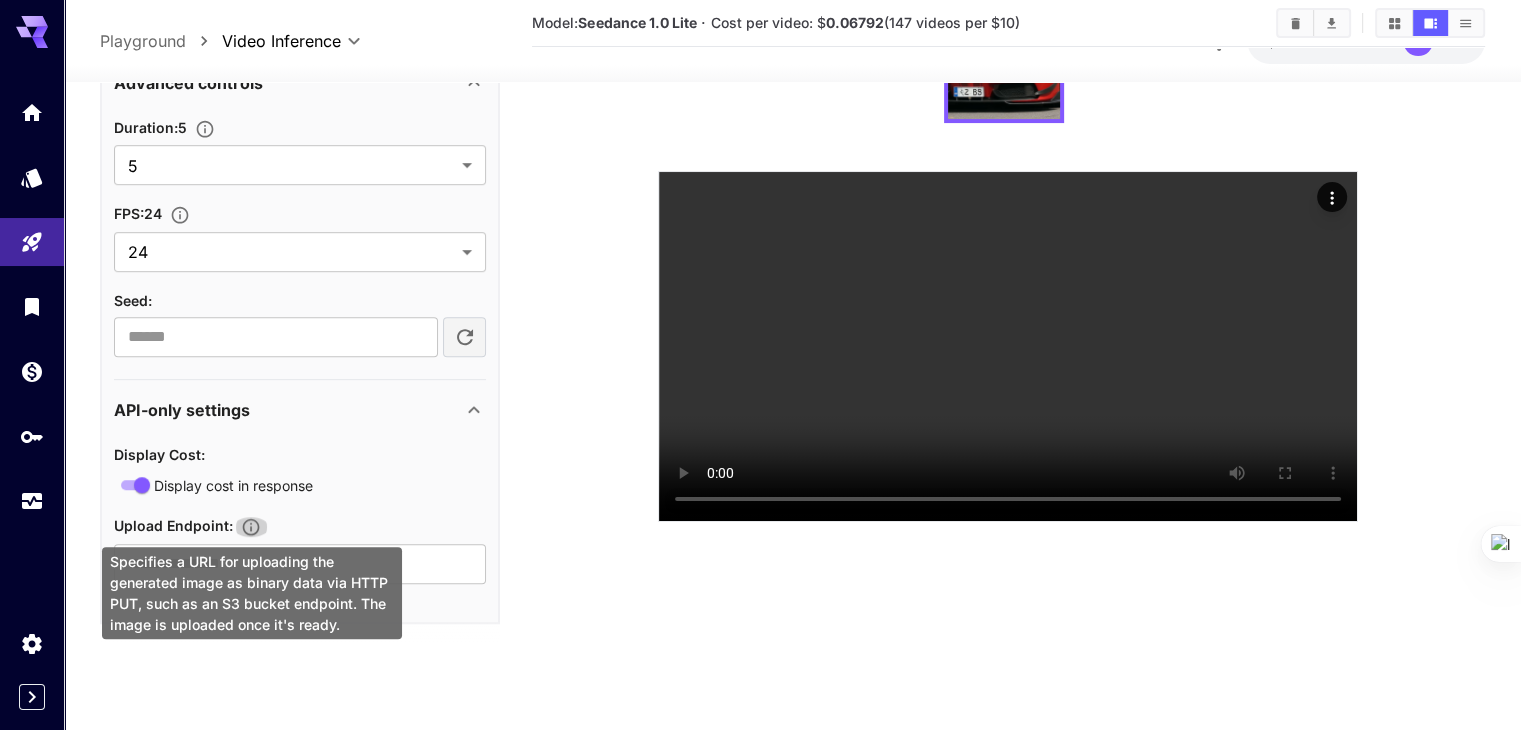 click 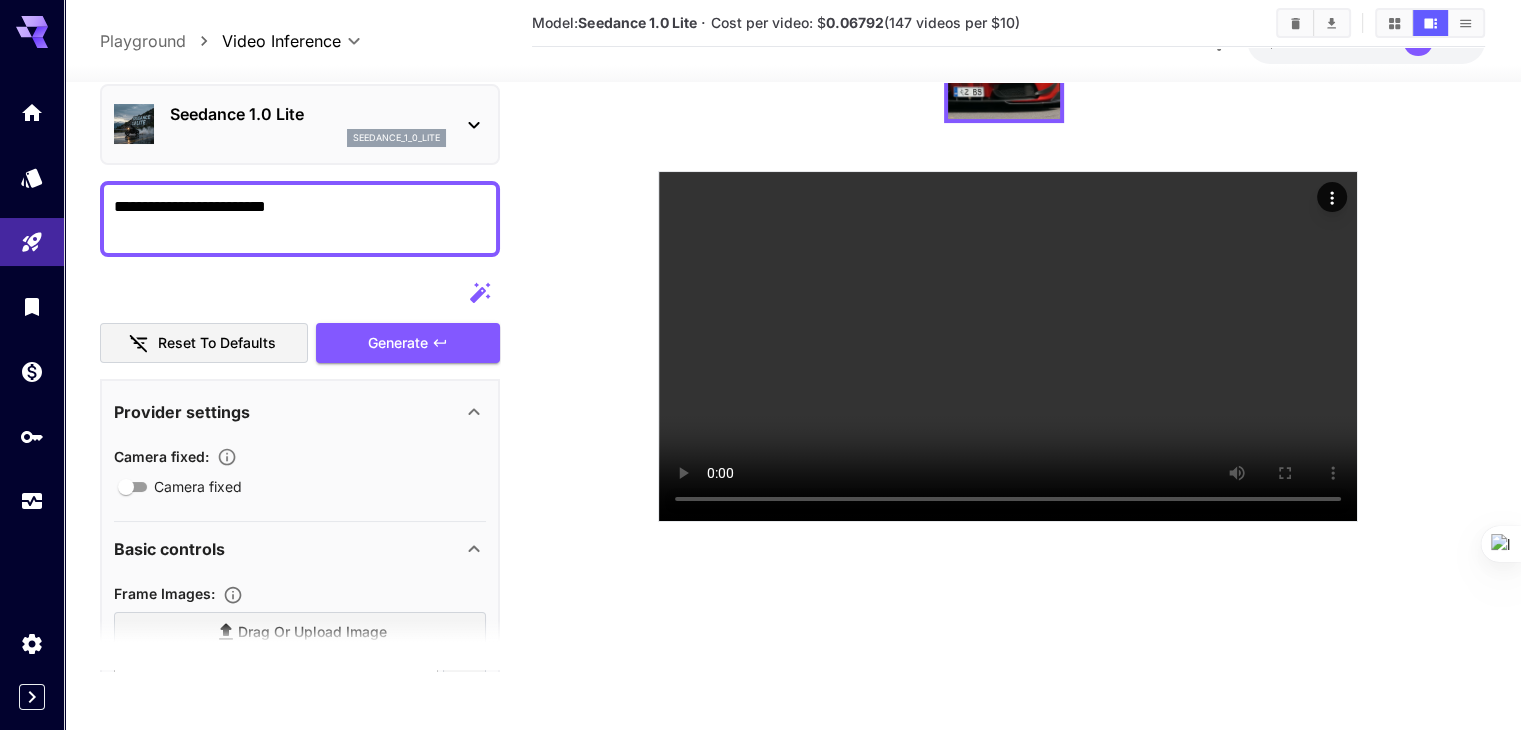 scroll, scrollTop: 0, scrollLeft: 0, axis: both 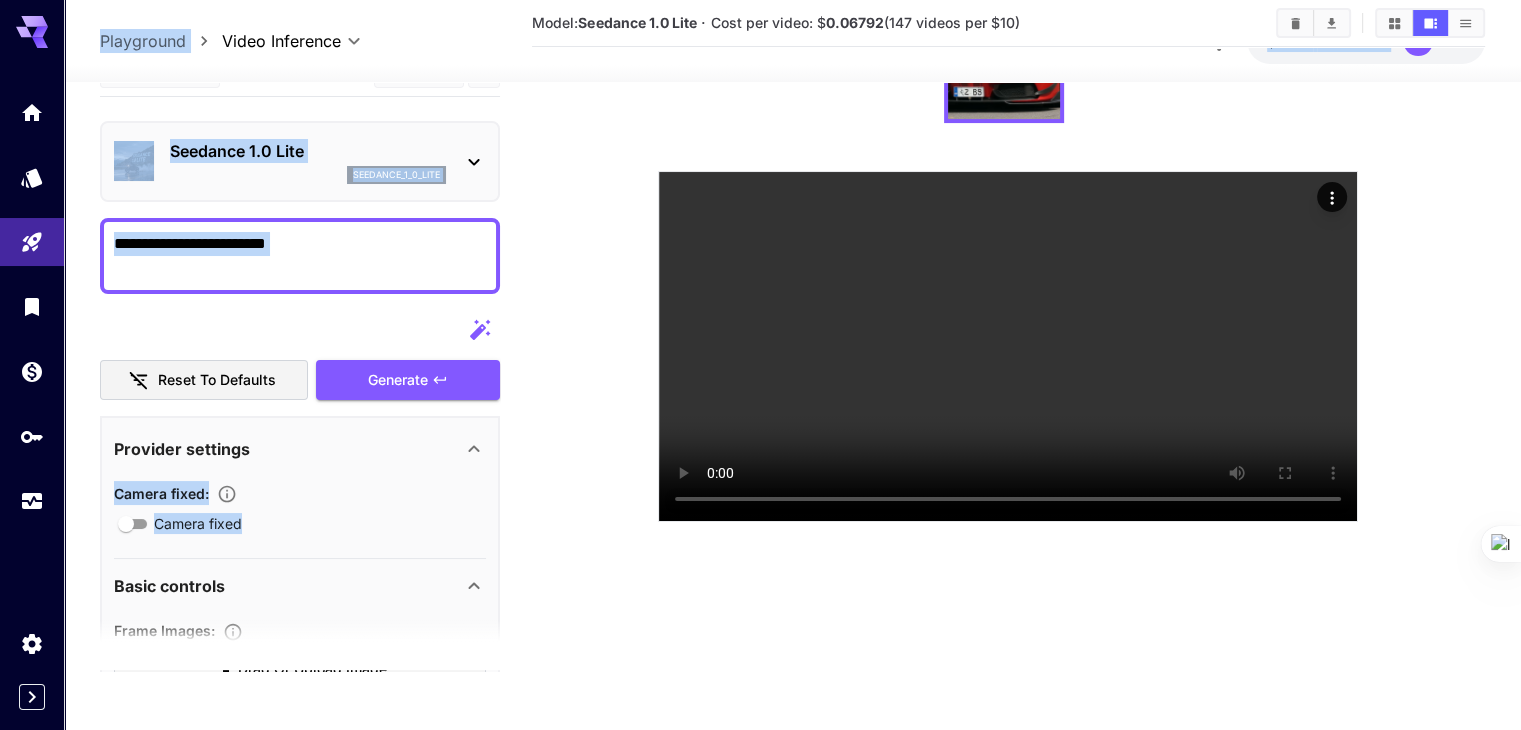 drag, startPoint x: 96, startPoint y: 34, endPoint x: 465, endPoint y: 545, distance: 630.3031 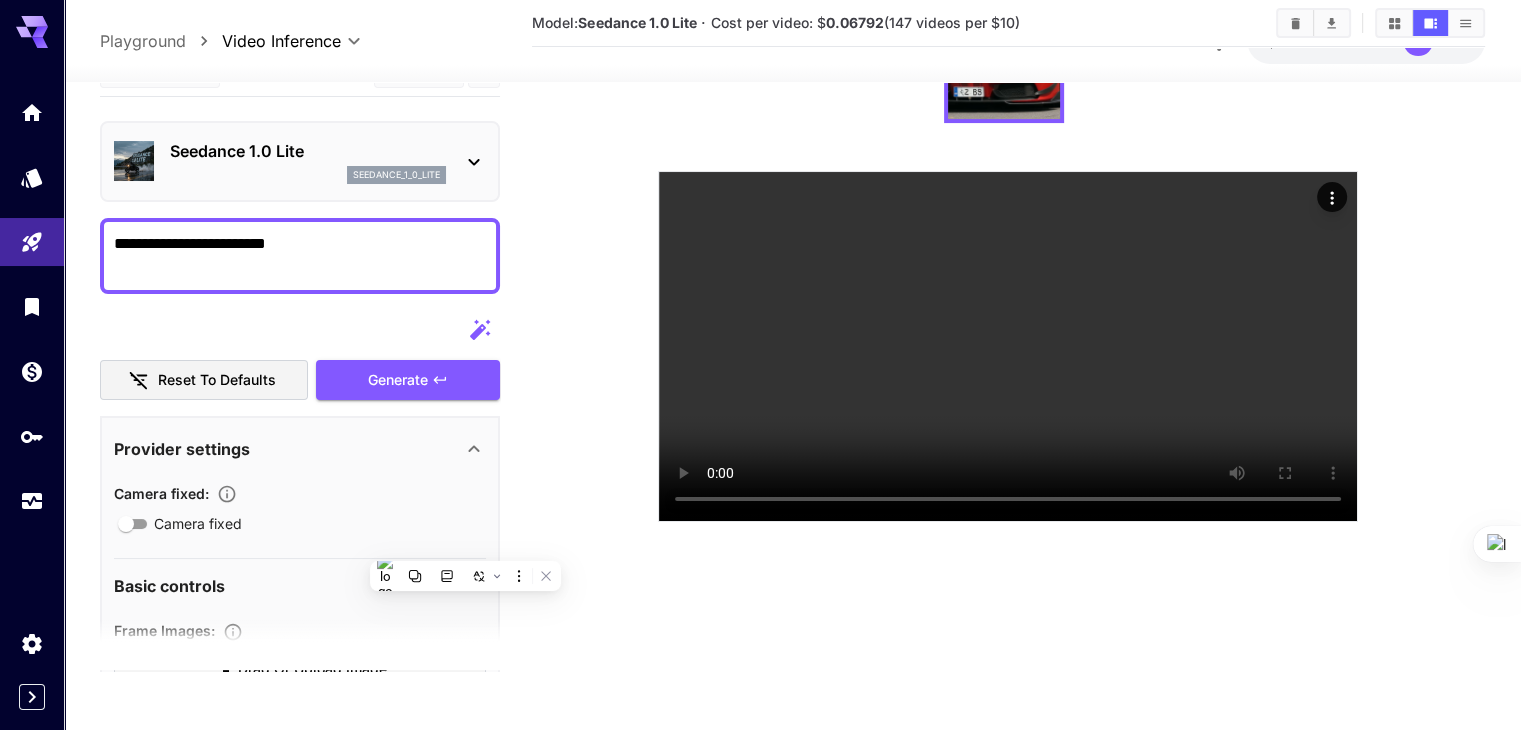 click at bounding box center (1008, 262) 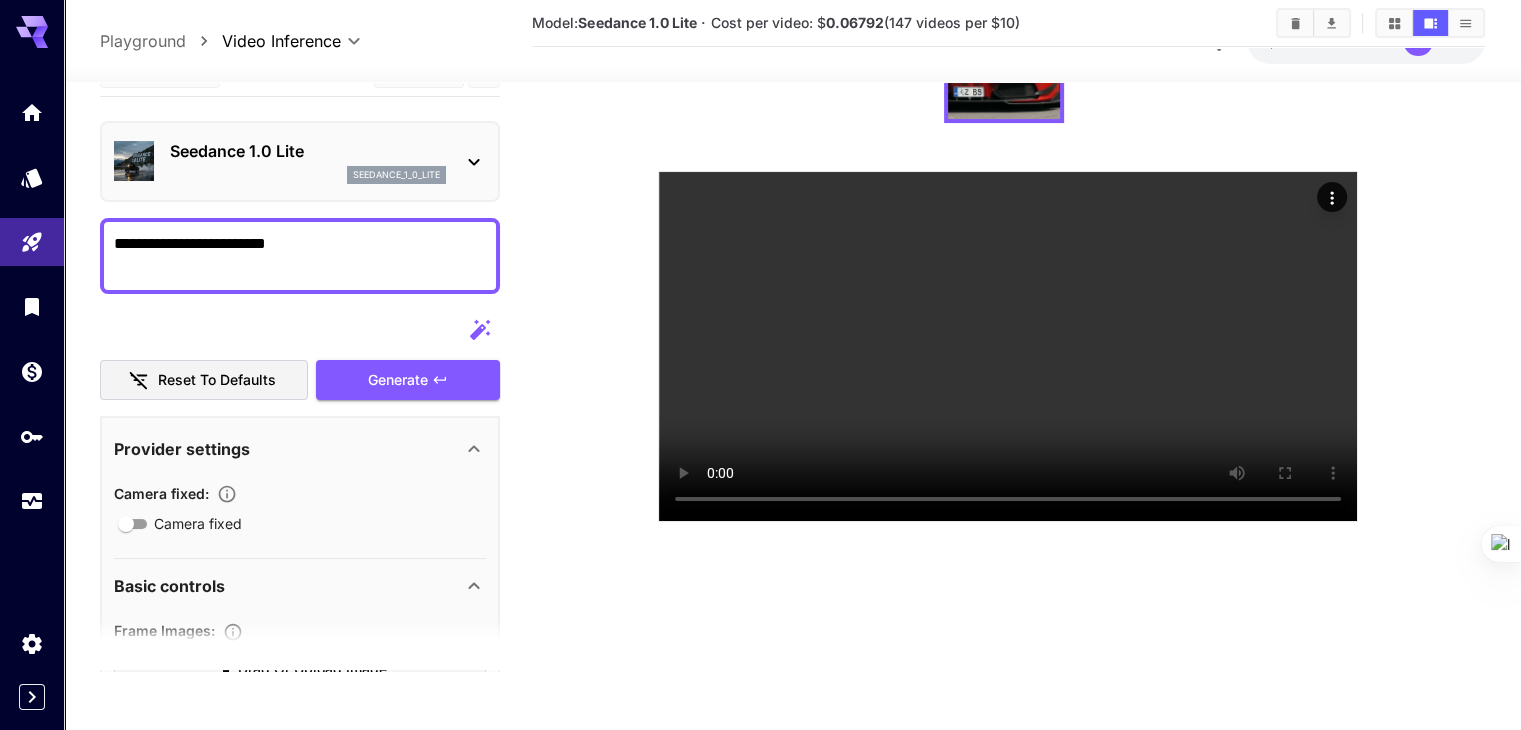 click on "Camera fixed :  Camera fixed" at bounding box center [300, 511] 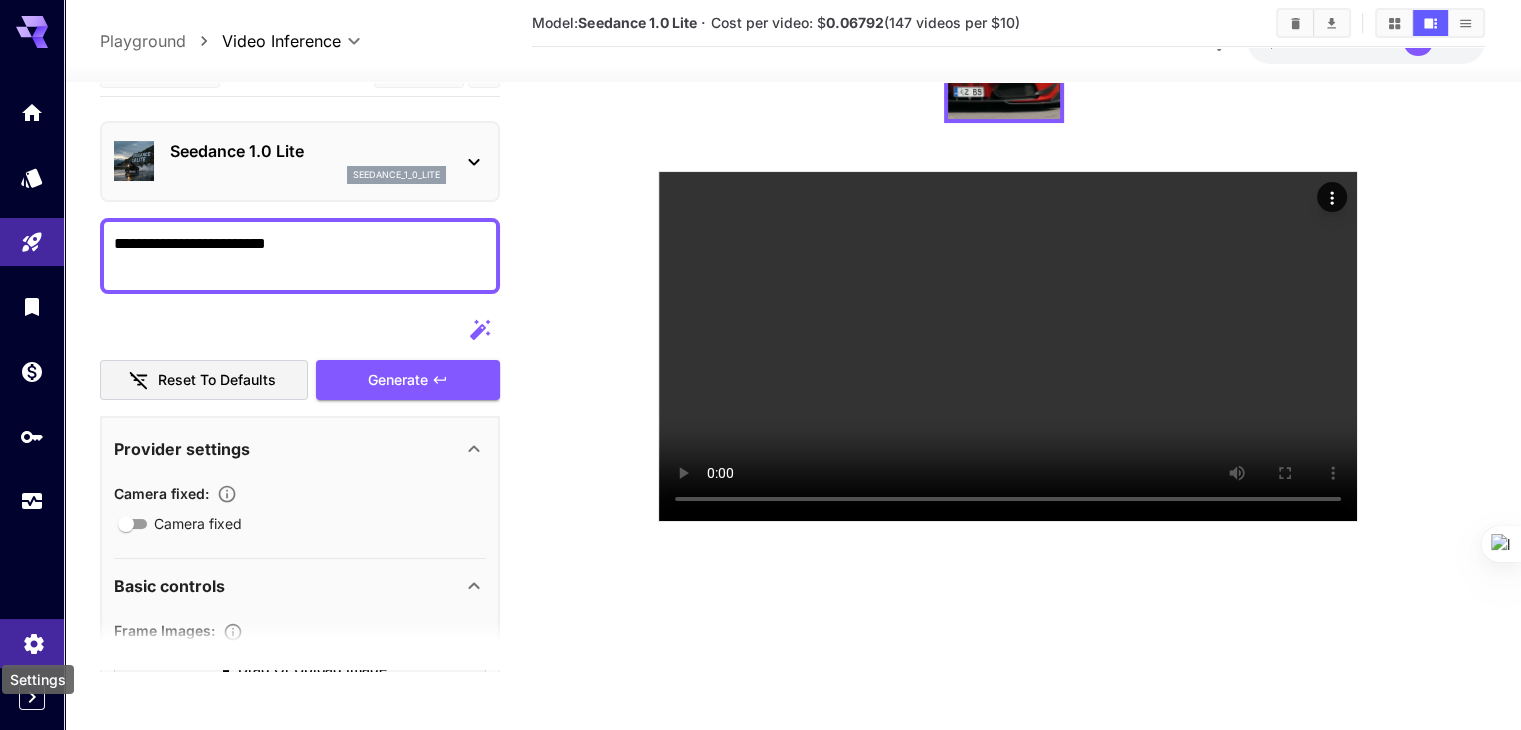 click 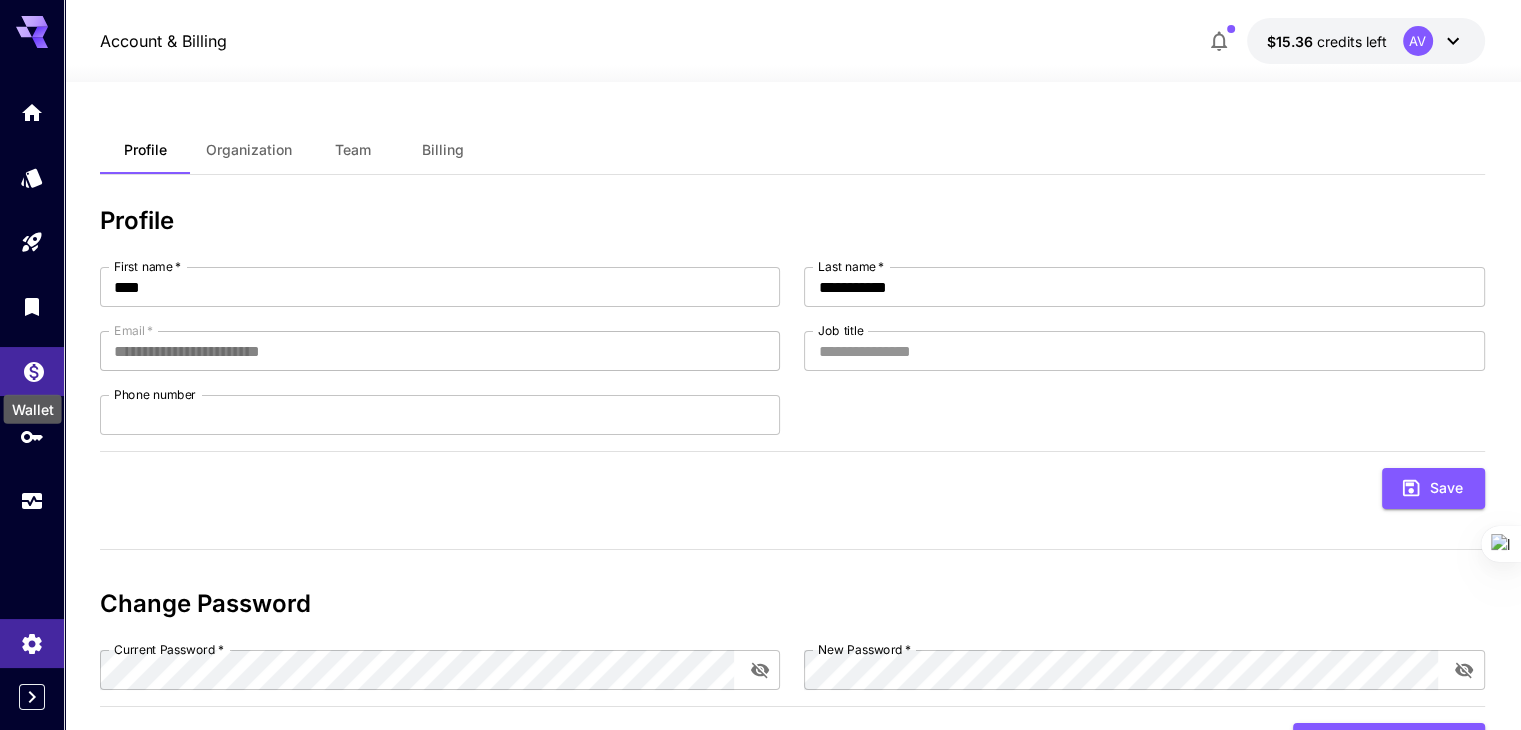 click 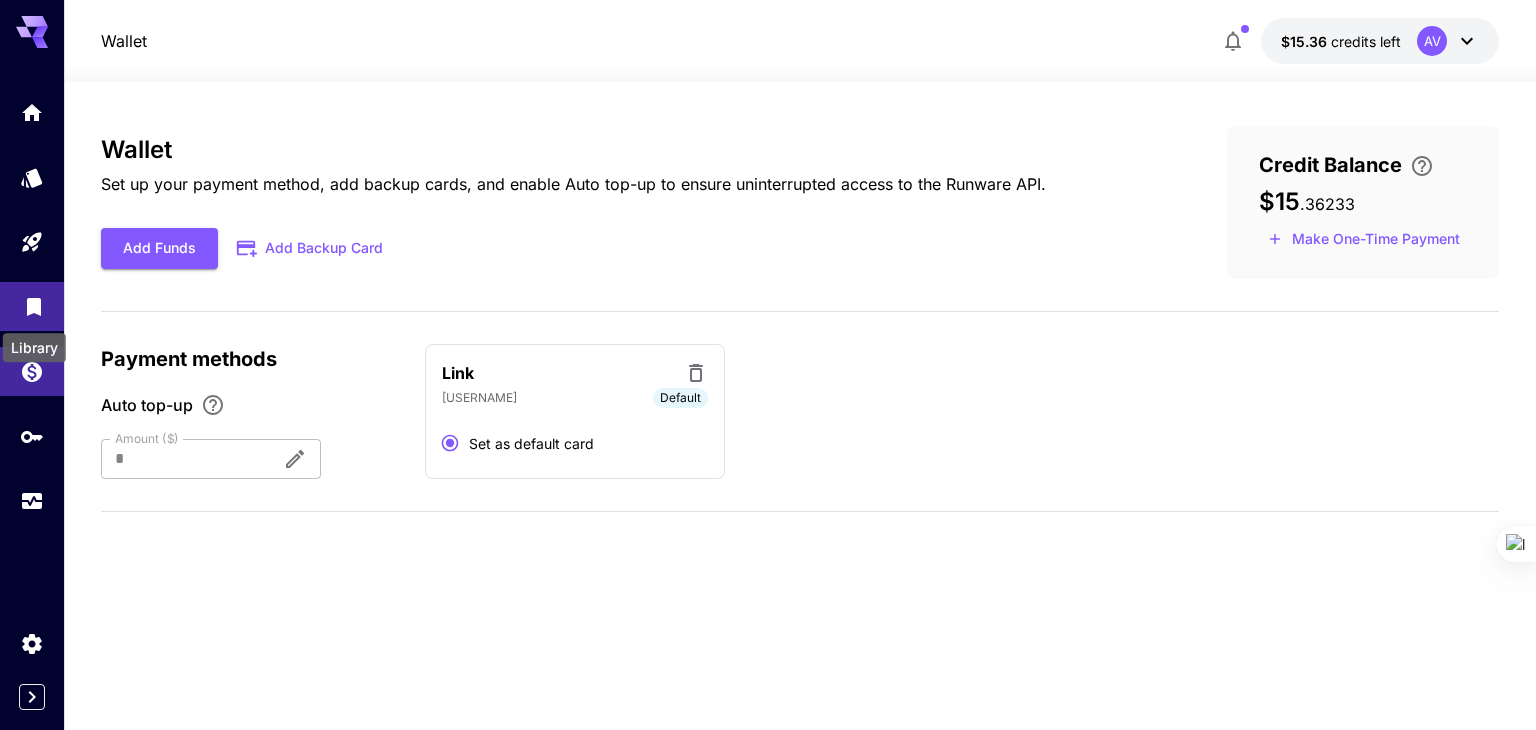 click on "Library" at bounding box center [34, 341] 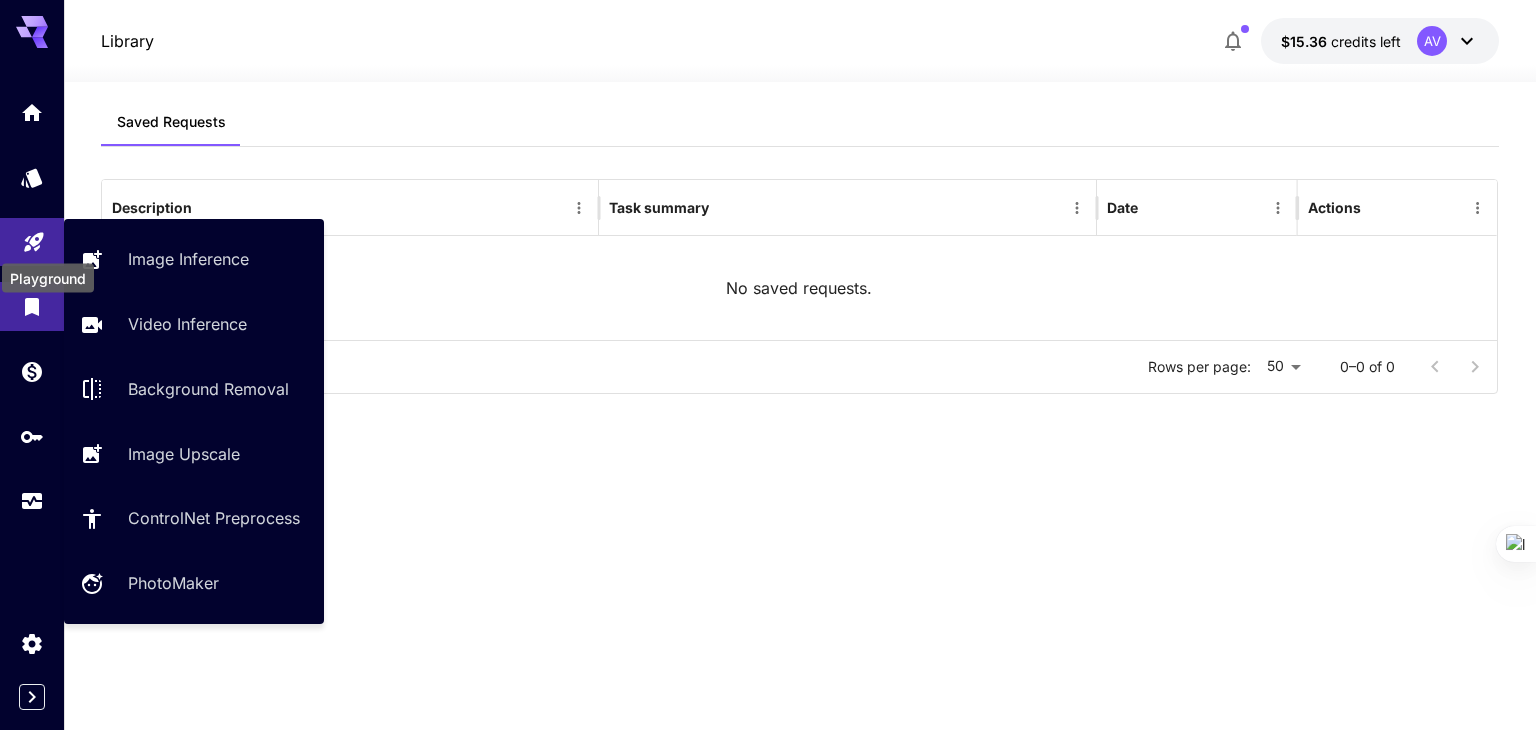click 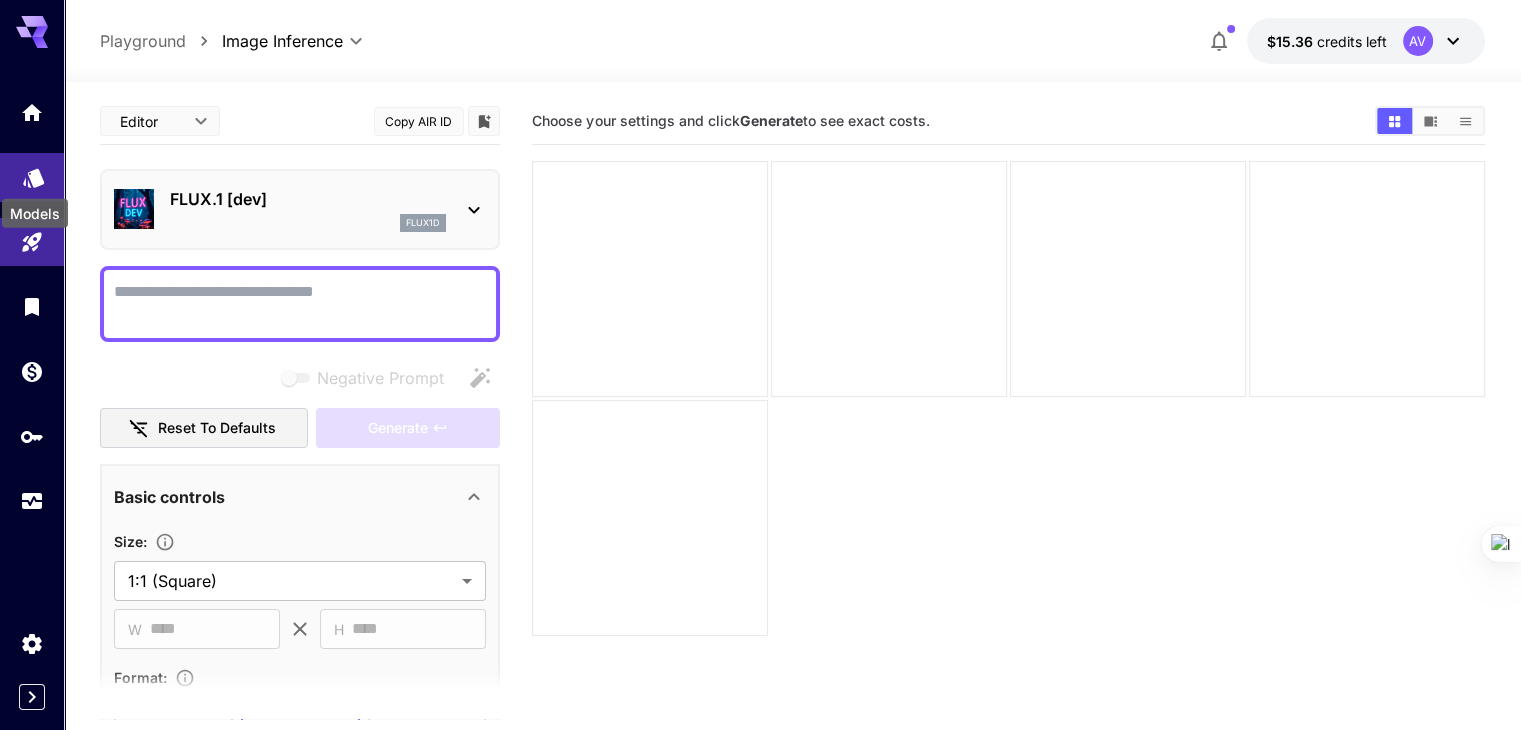 click 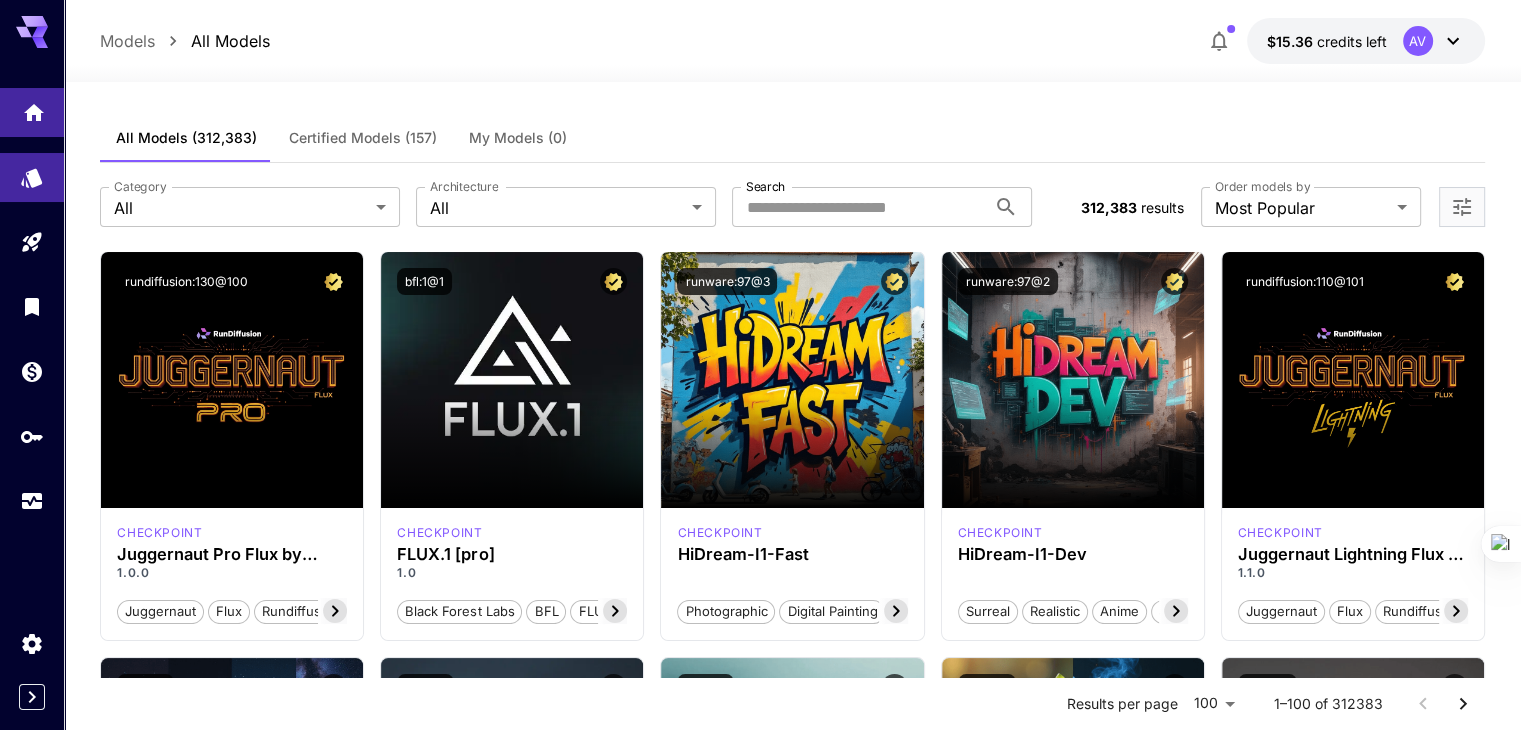 click at bounding box center (32, 112) 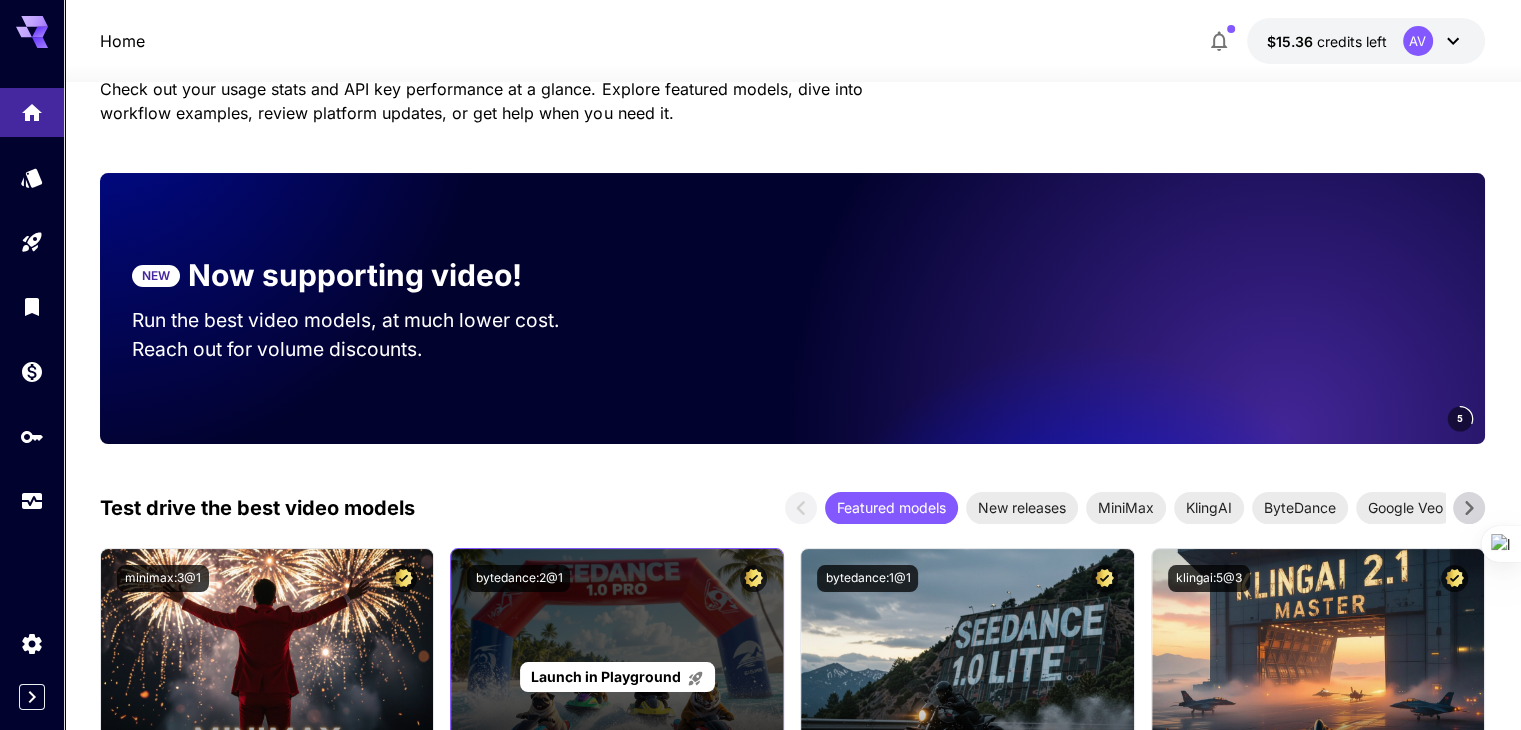 scroll, scrollTop: 0, scrollLeft: 0, axis: both 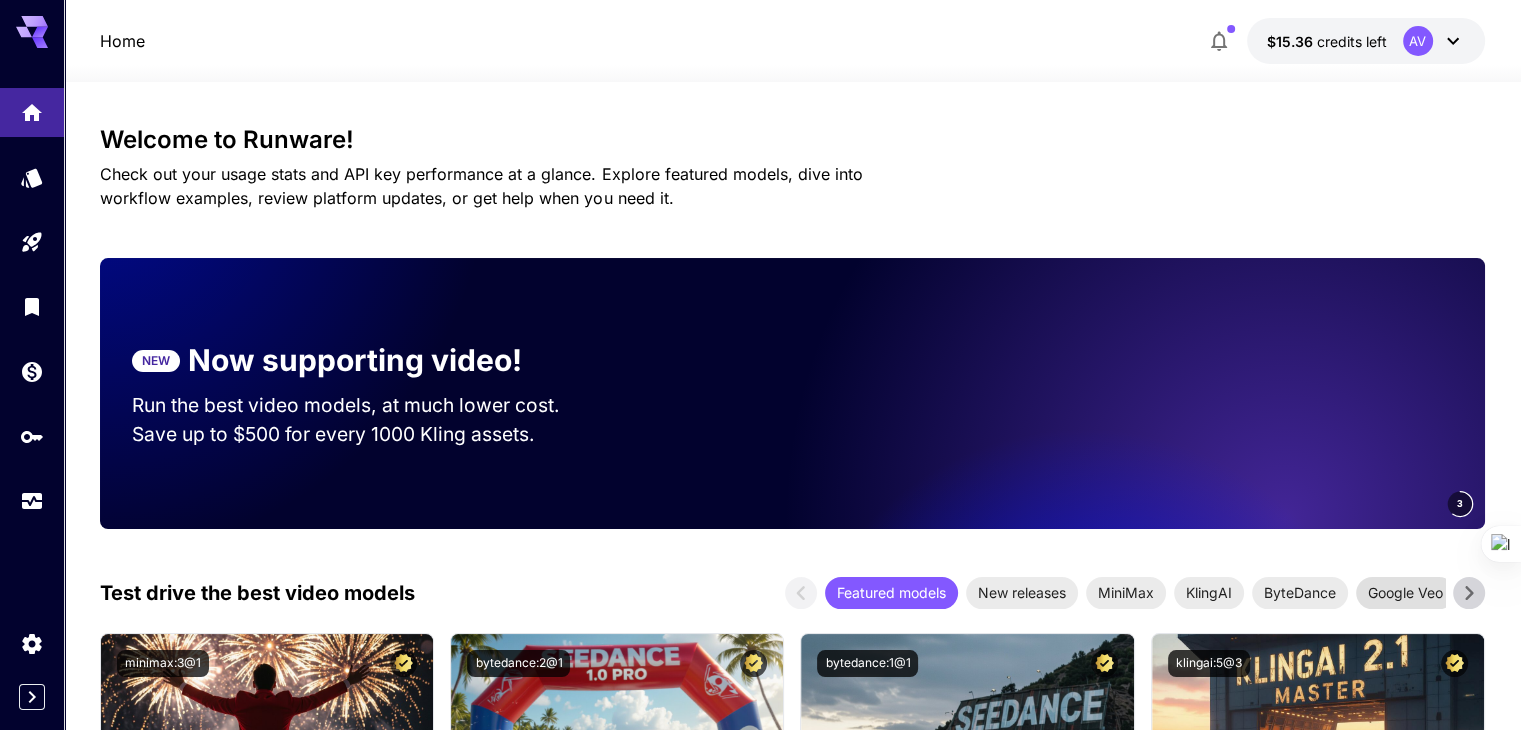 click on "Google Veo" at bounding box center [1405, 592] 